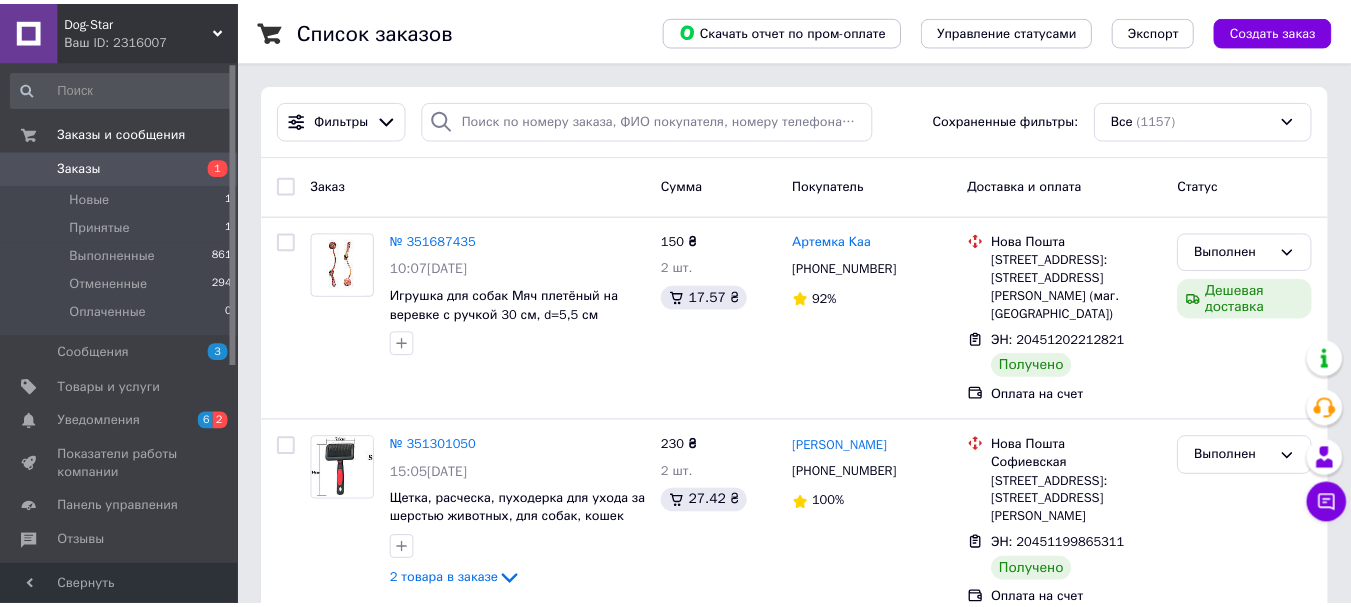 scroll, scrollTop: 0, scrollLeft: 0, axis: both 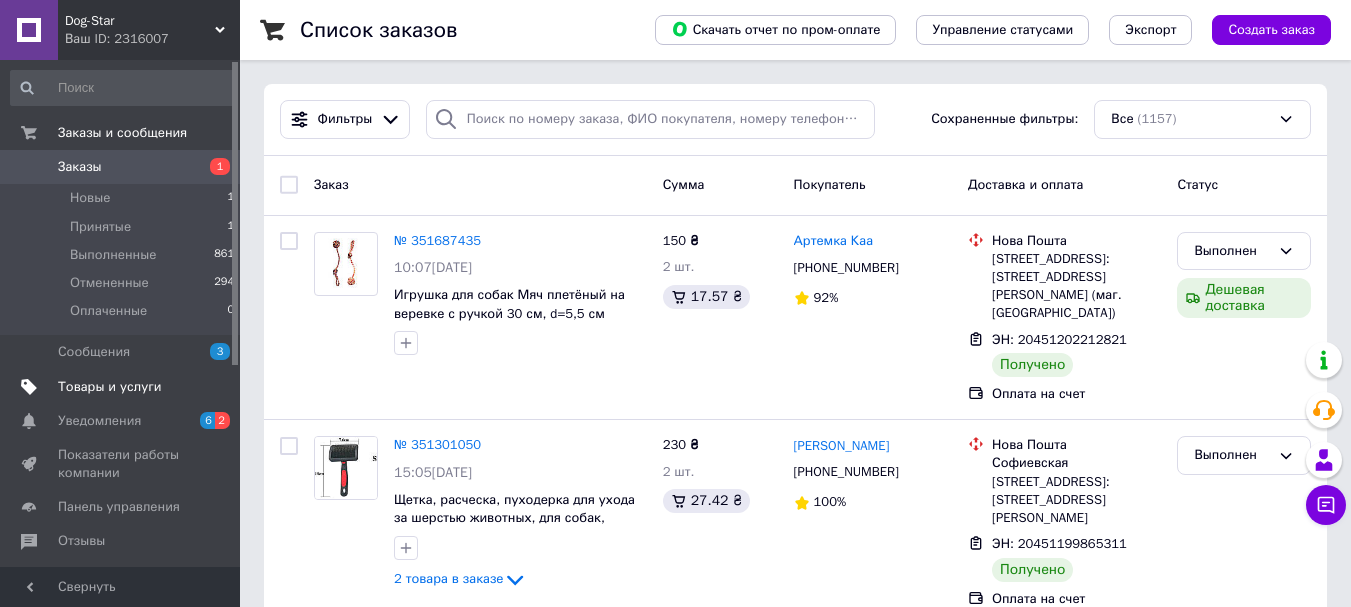 click on "Товары и услуги" at bounding box center (110, 387) 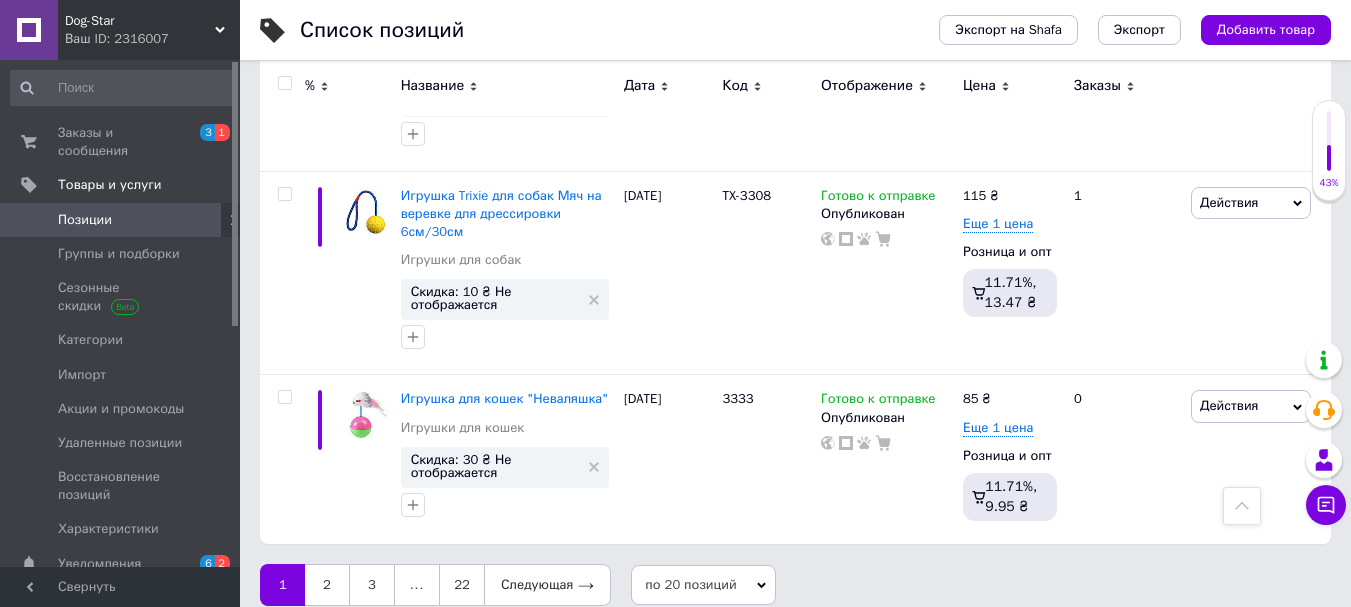 scroll, scrollTop: 3830, scrollLeft: 0, axis: vertical 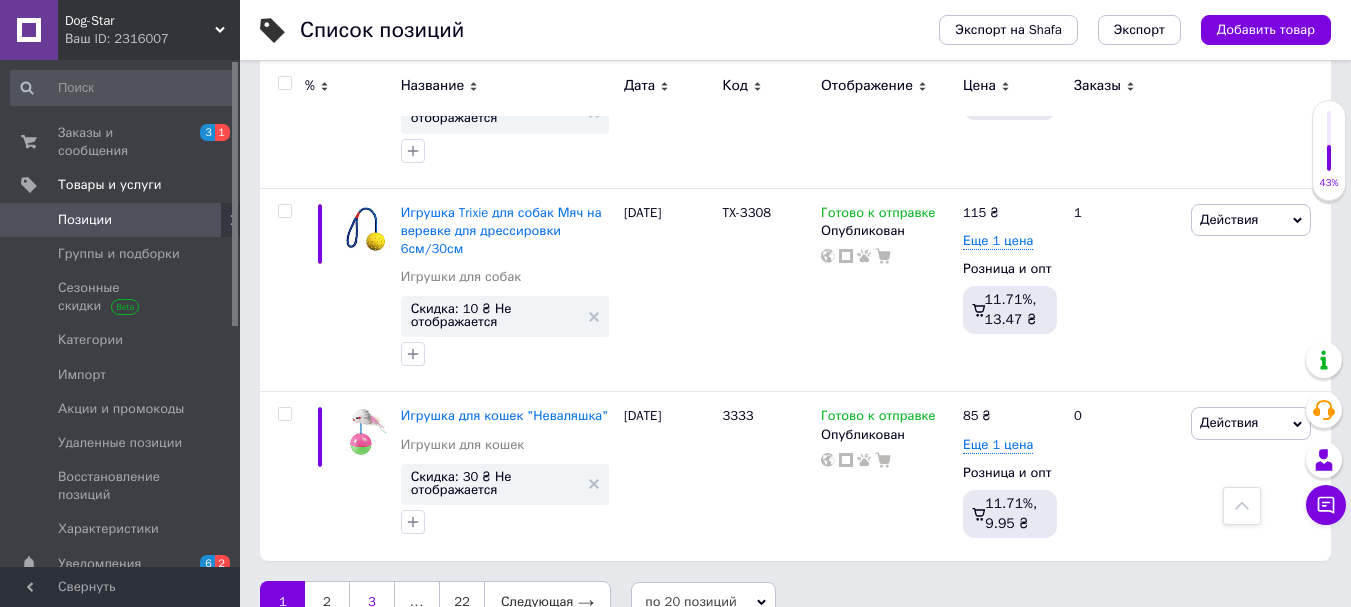 click on "3" at bounding box center [372, 602] 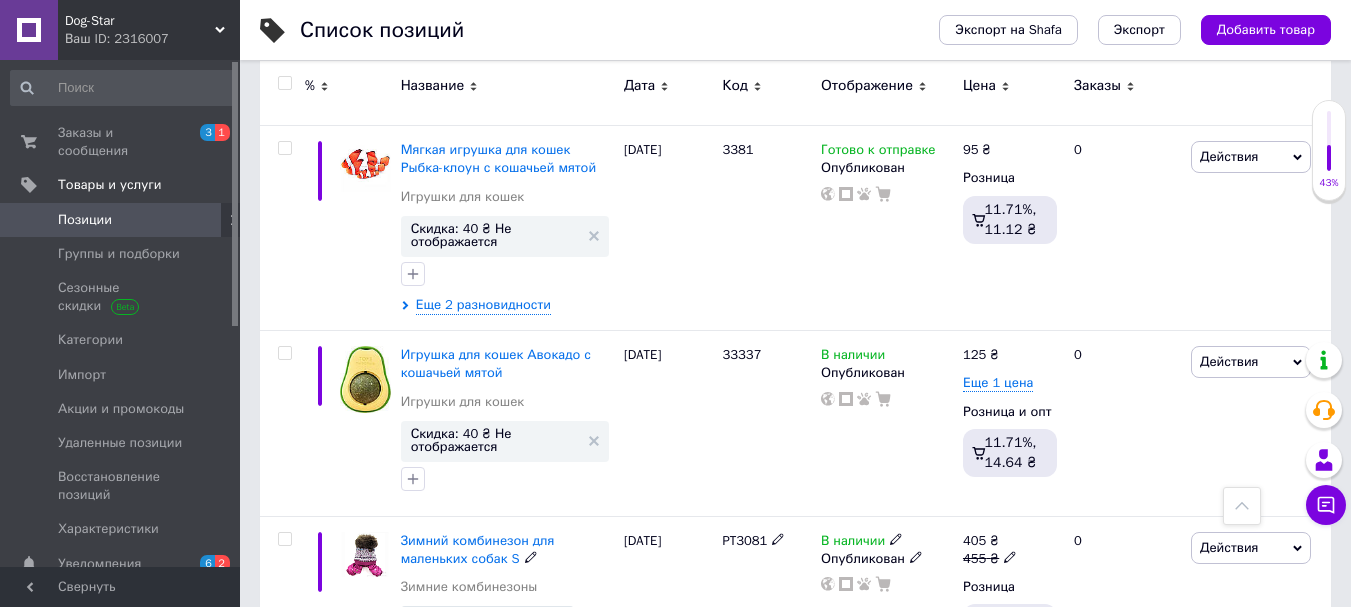 scroll, scrollTop: 964, scrollLeft: 0, axis: vertical 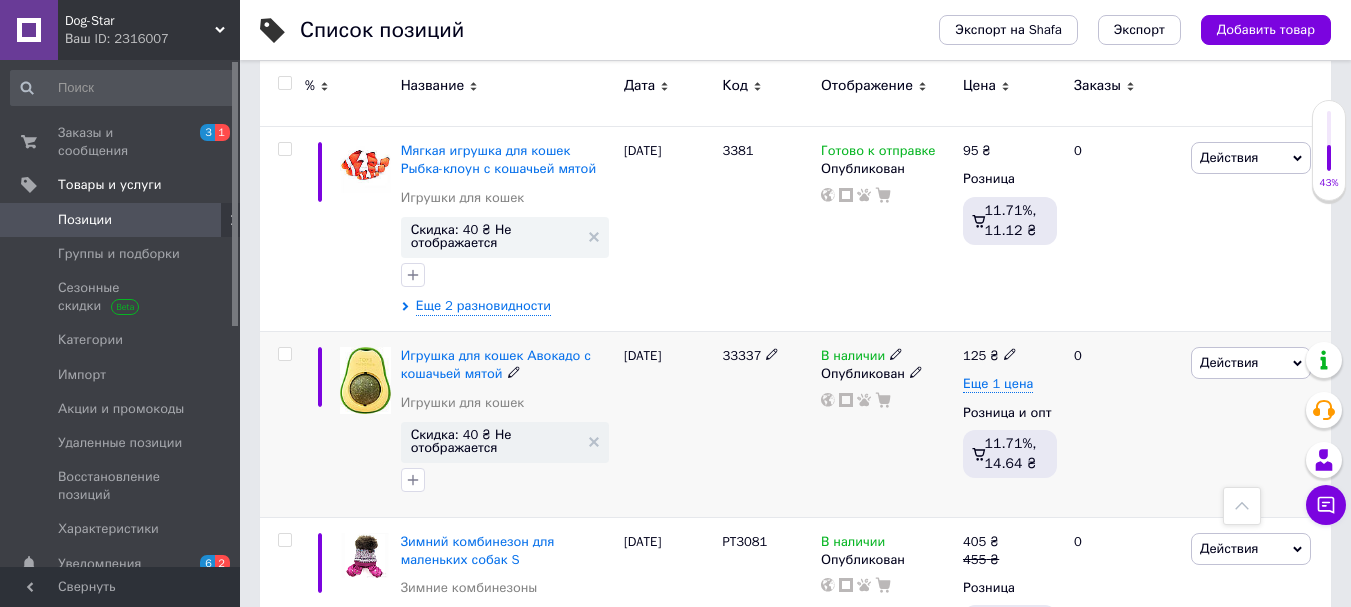 click on "Действия" at bounding box center [1229, 362] 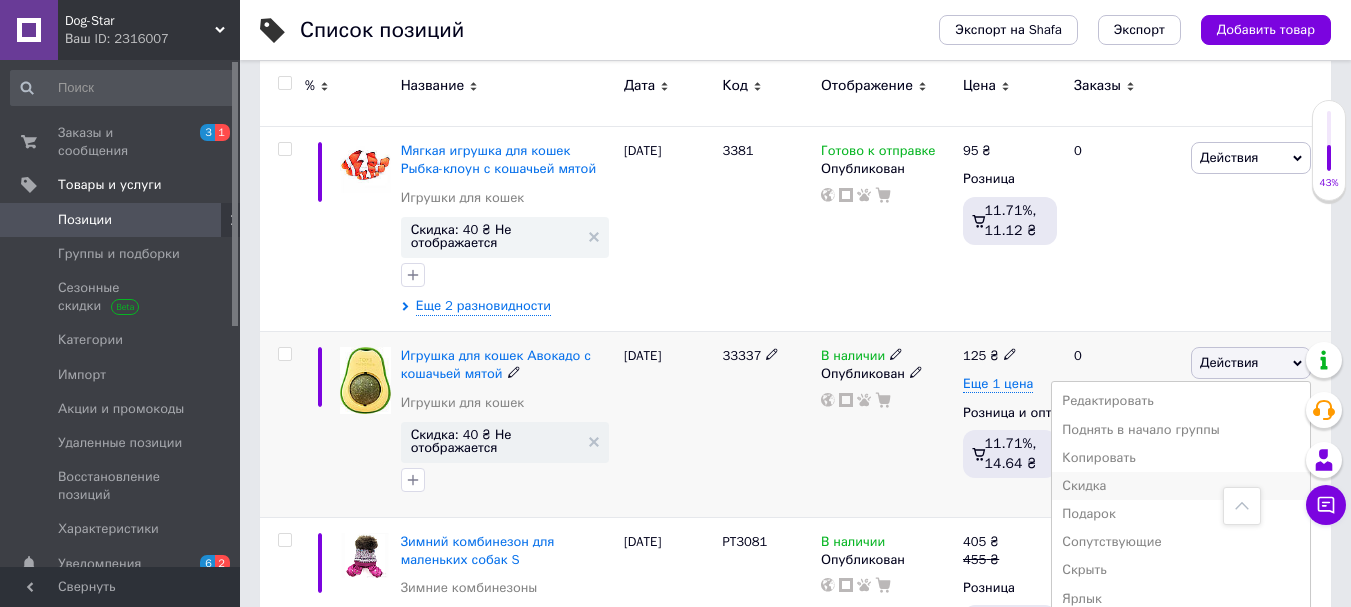 click on "Скидка" at bounding box center [1181, 486] 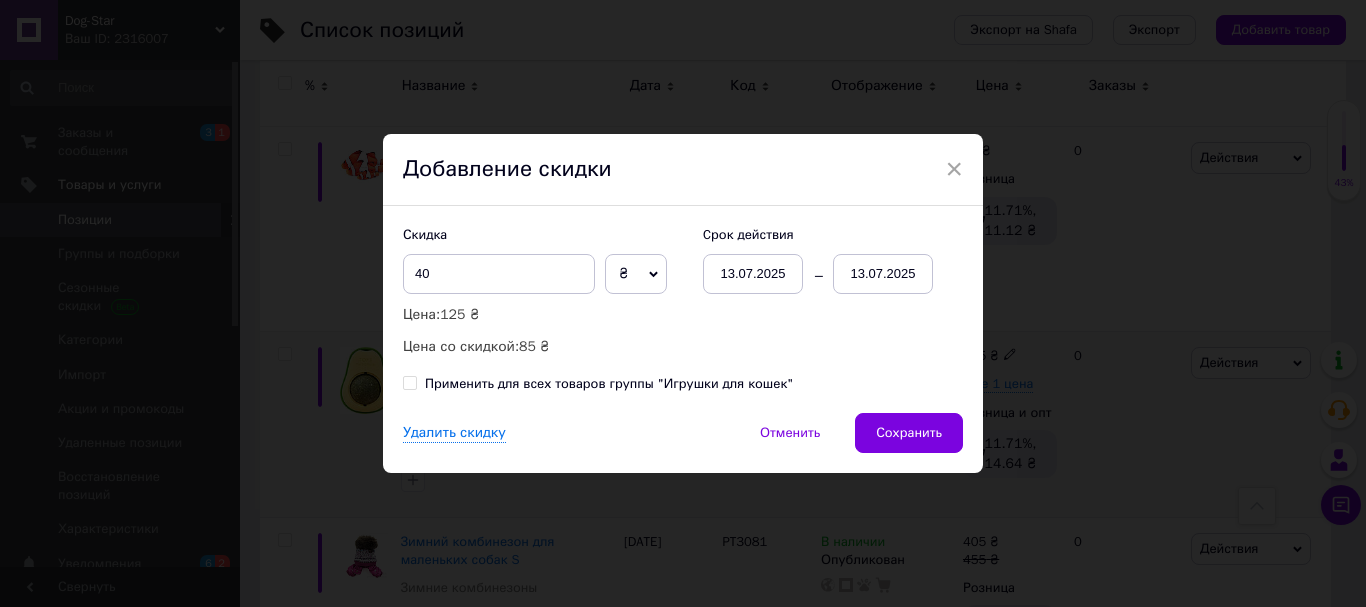 click on "13.07.2025" at bounding box center [883, 274] 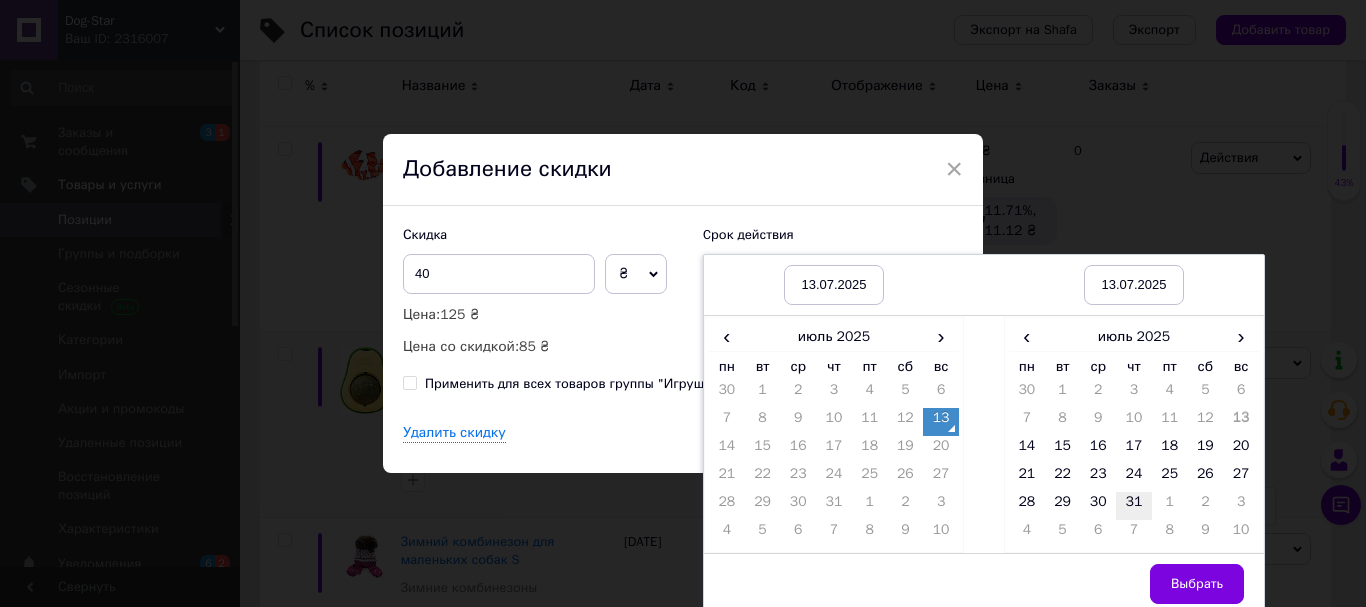 click on "31" at bounding box center (1134, 506) 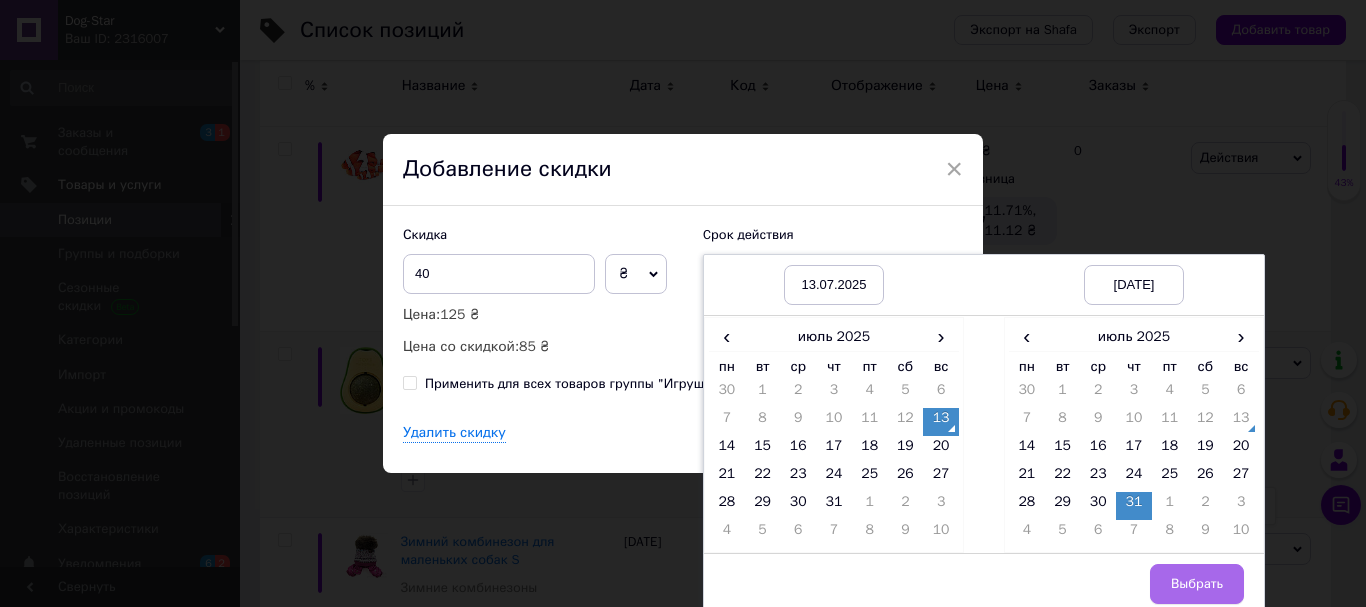 click on "Выбрать" at bounding box center [1197, 584] 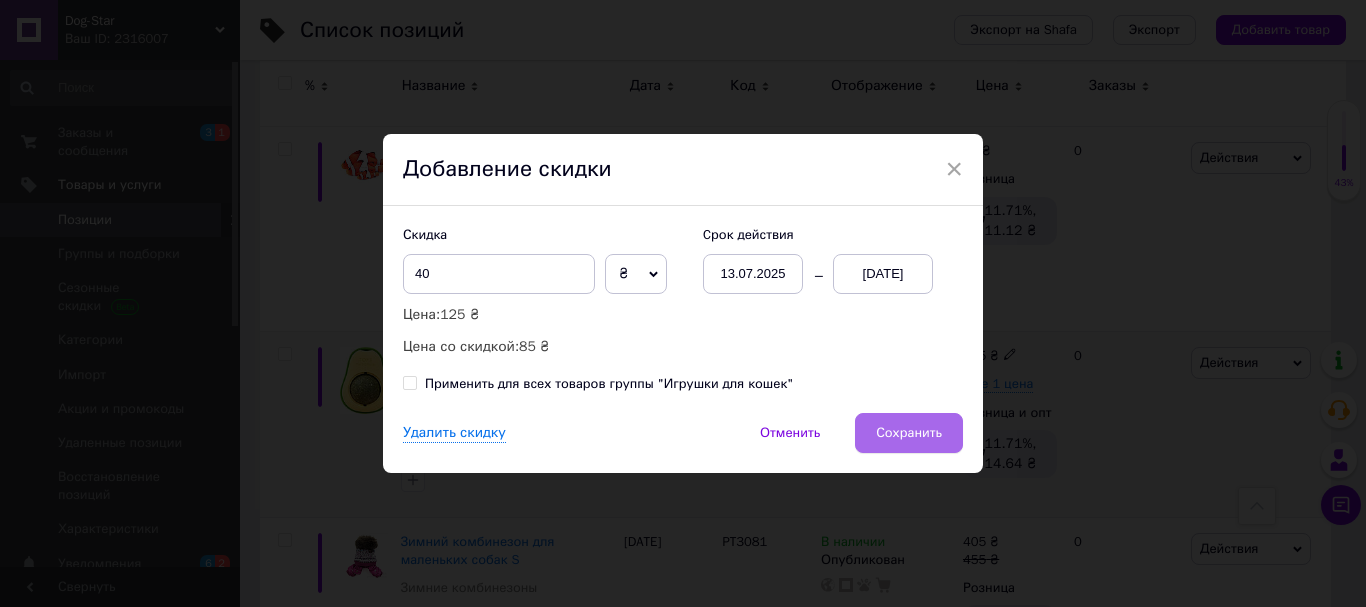 click on "Сохранить" at bounding box center (909, 433) 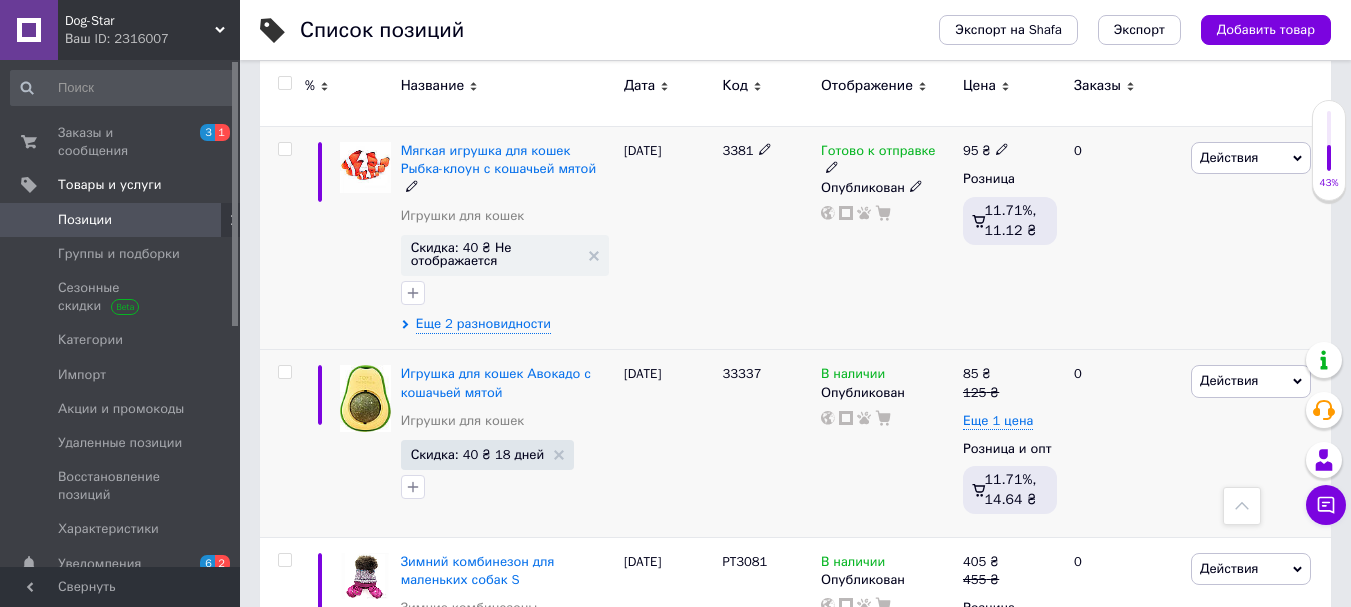 click on "Действия" at bounding box center (1229, 157) 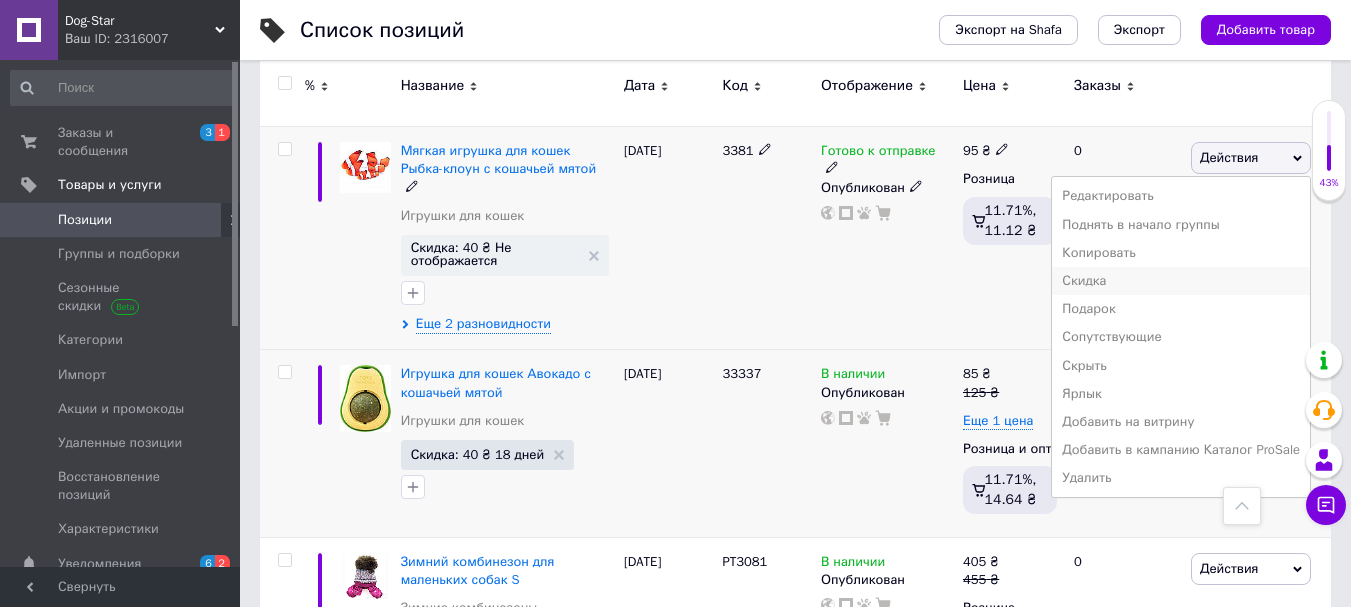 click on "Скидка" at bounding box center (1181, 281) 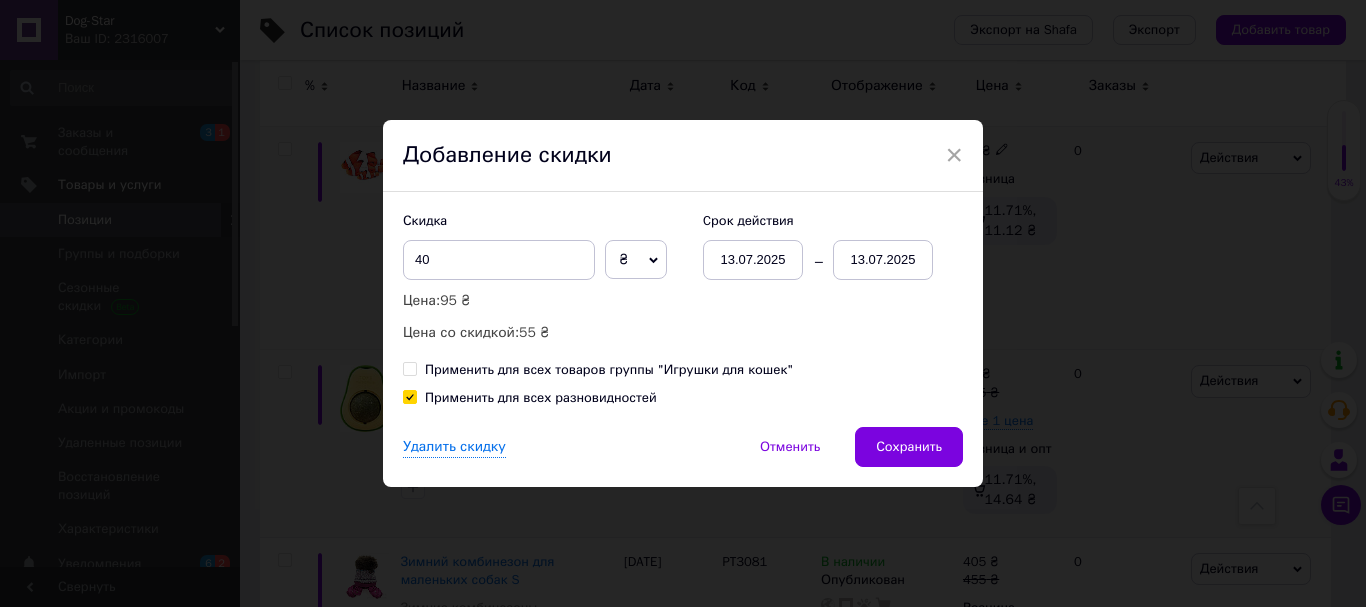 click on "13.07.2025" at bounding box center [883, 260] 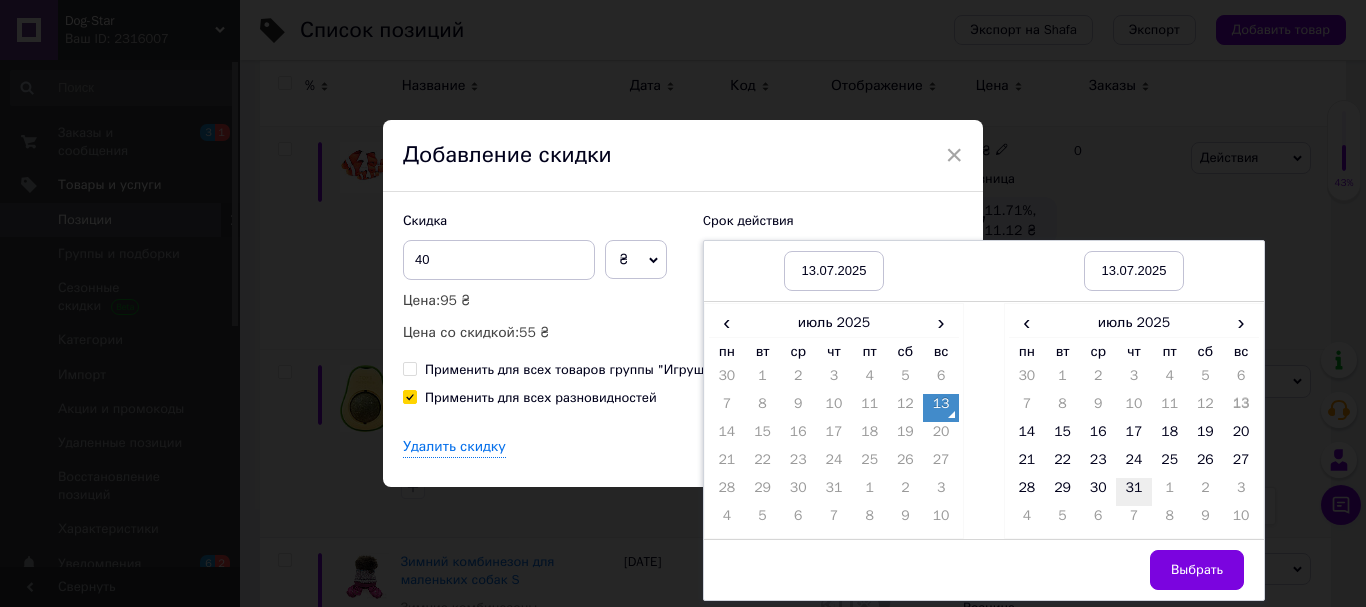 click on "31" at bounding box center [1134, 492] 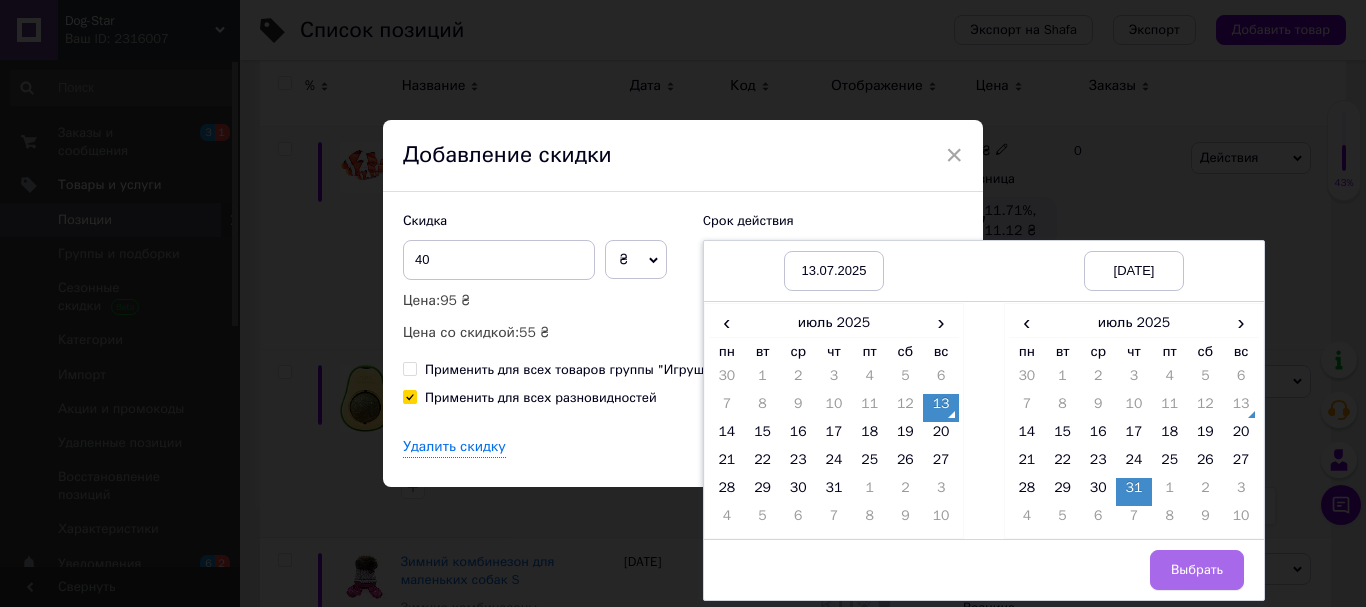 click on "Выбрать" at bounding box center [1197, 570] 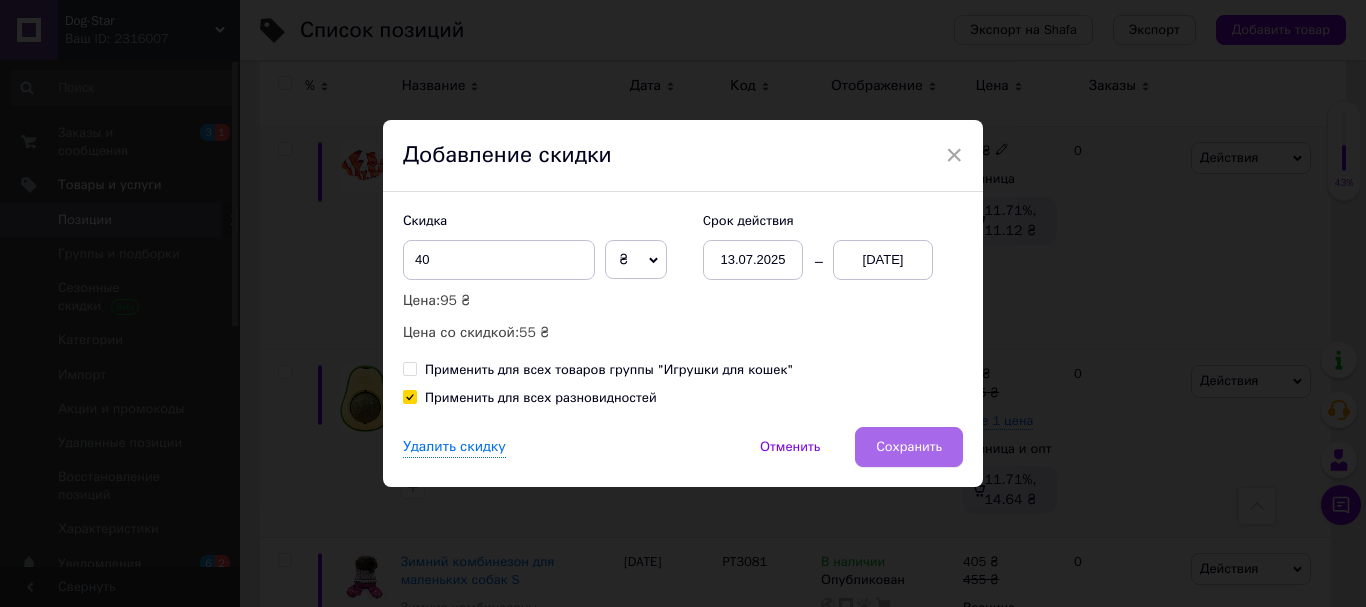 click on "Сохранить" at bounding box center (909, 447) 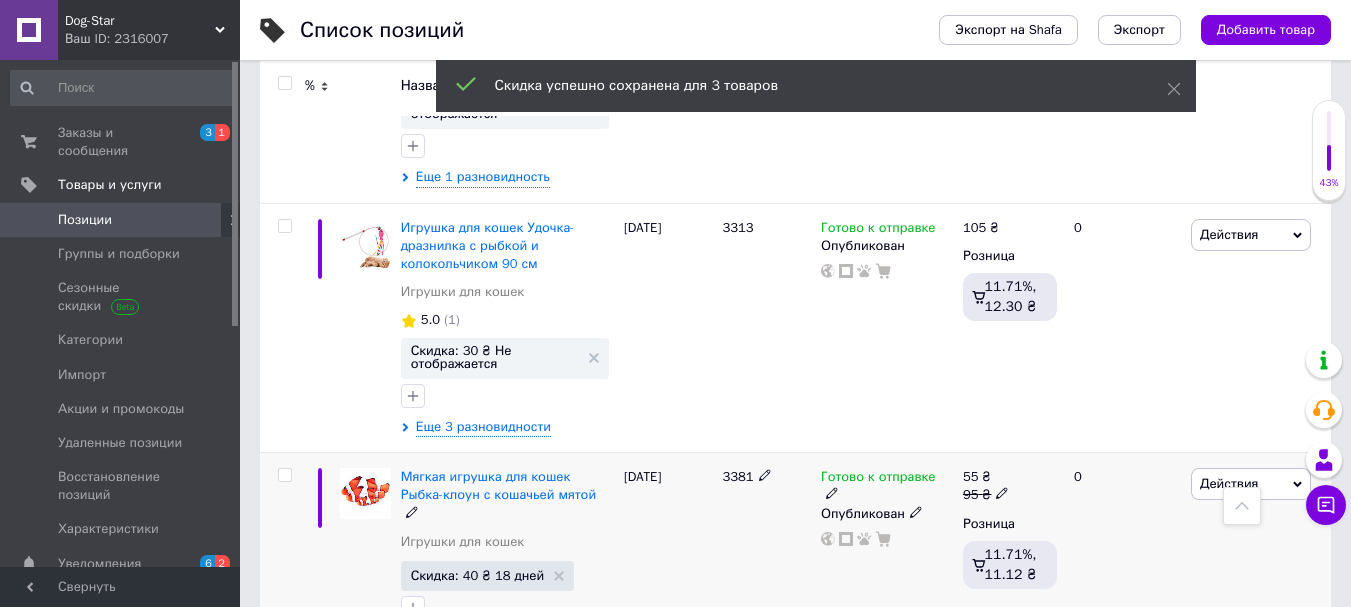 scroll, scrollTop: 564, scrollLeft: 0, axis: vertical 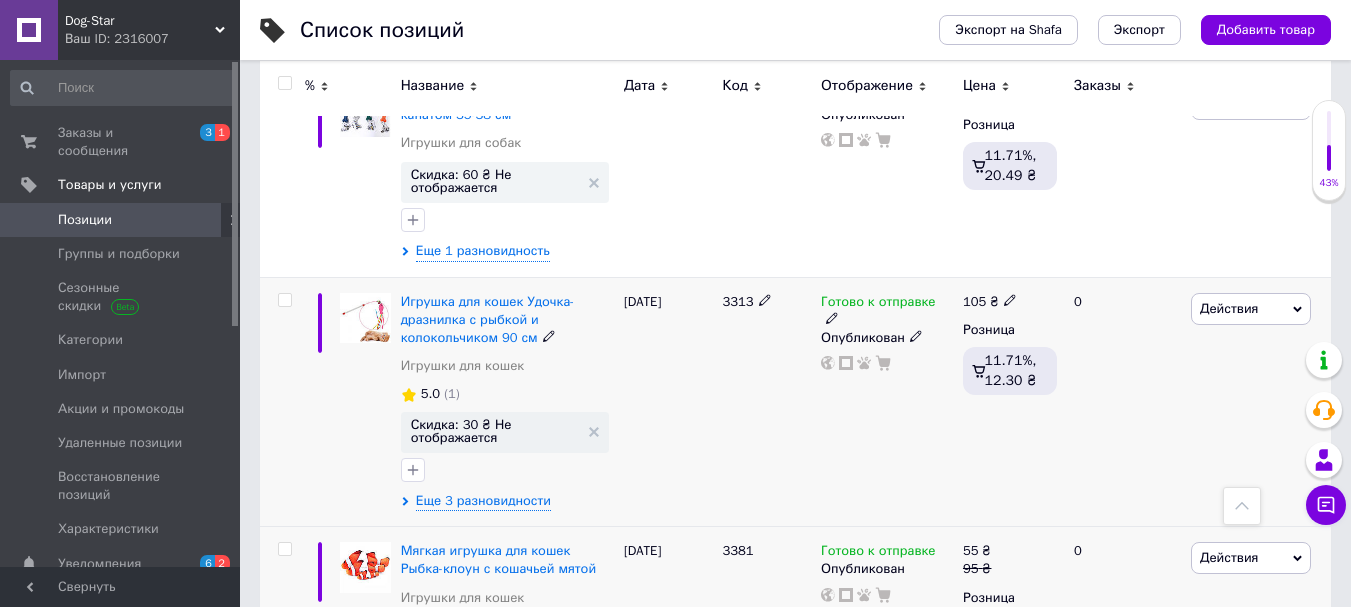 click on "Действия" at bounding box center (1229, 308) 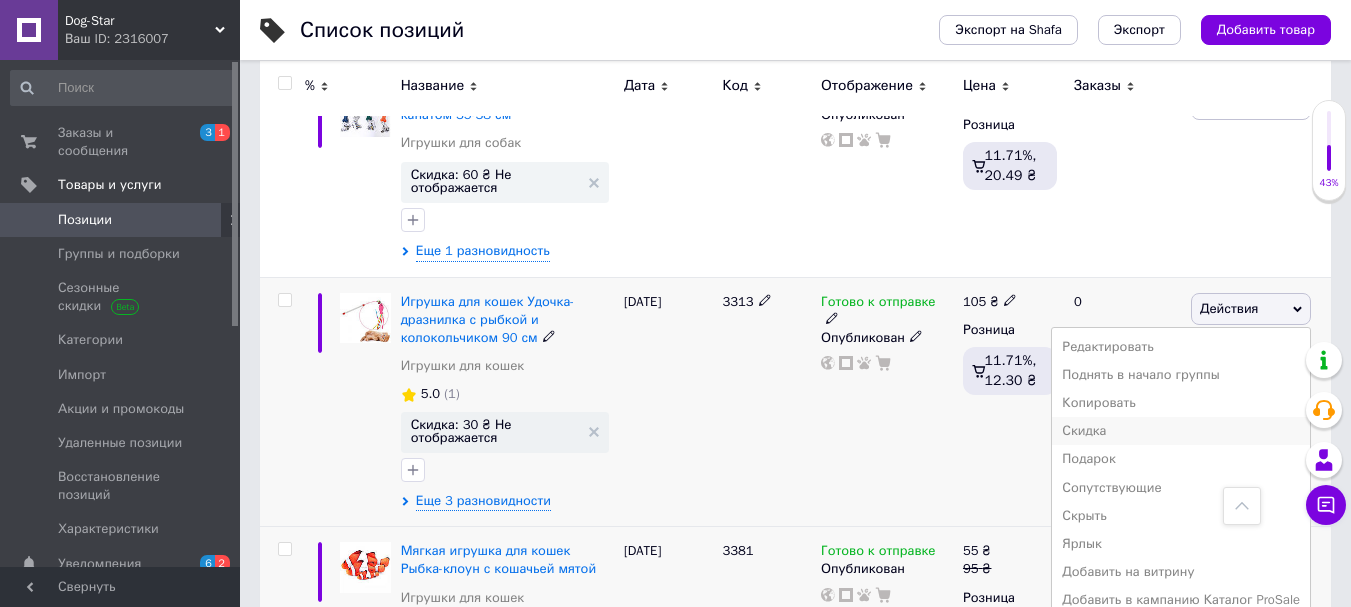 click on "Скидка" at bounding box center [1181, 431] 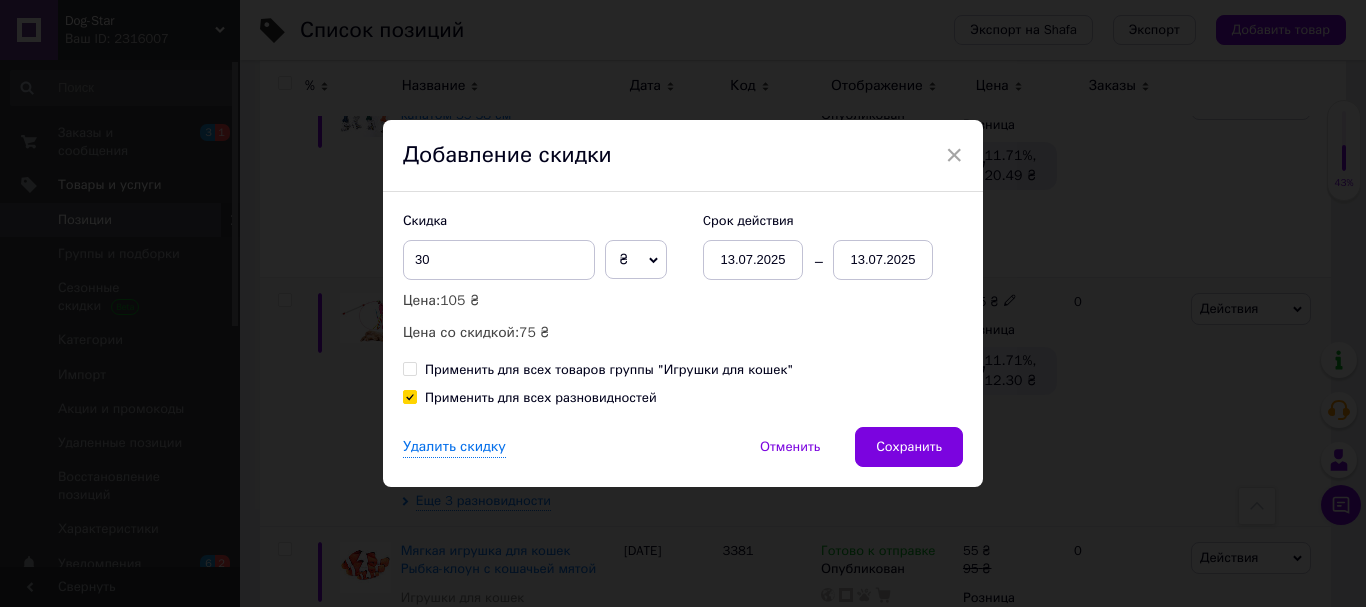 click on "13.07.2025" at bounding box center [883, 260] 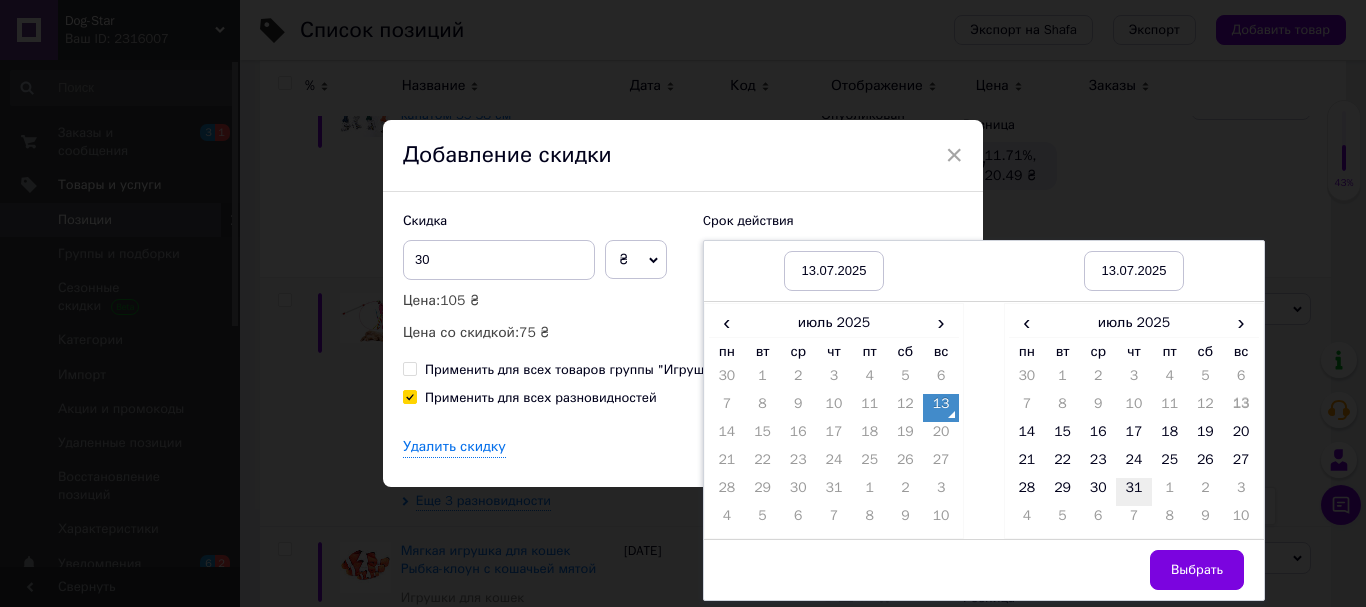 click on "31" at bounding box center [1134, 492] 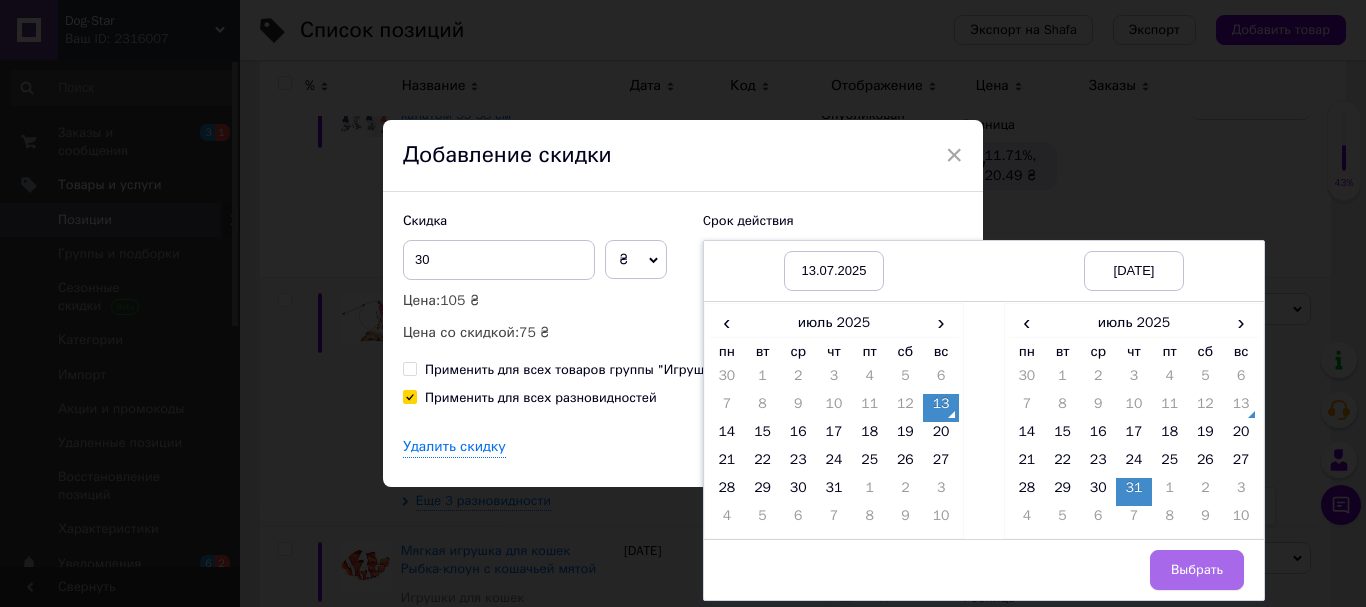 click on "Выбрать" at bounding box center (1197, 570) 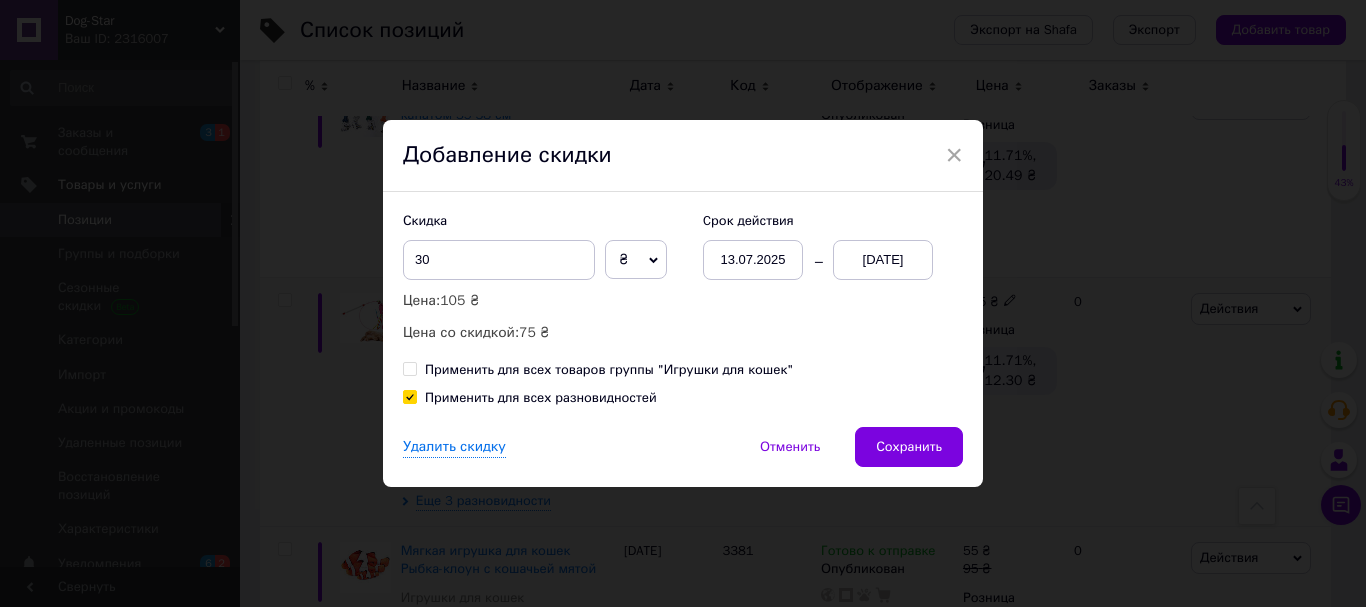 click on "Сохранить" at bounding box center (909, 447) 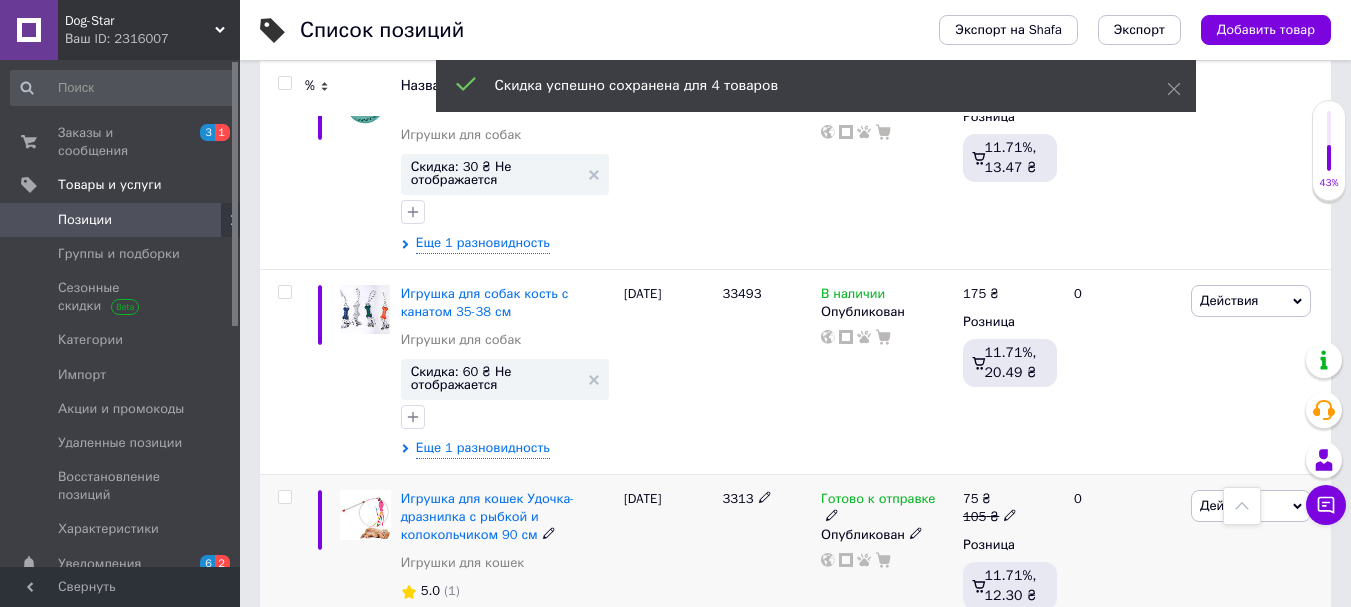 scroll, scrollTop: 364, scrollLeft: 0, axis: vertical 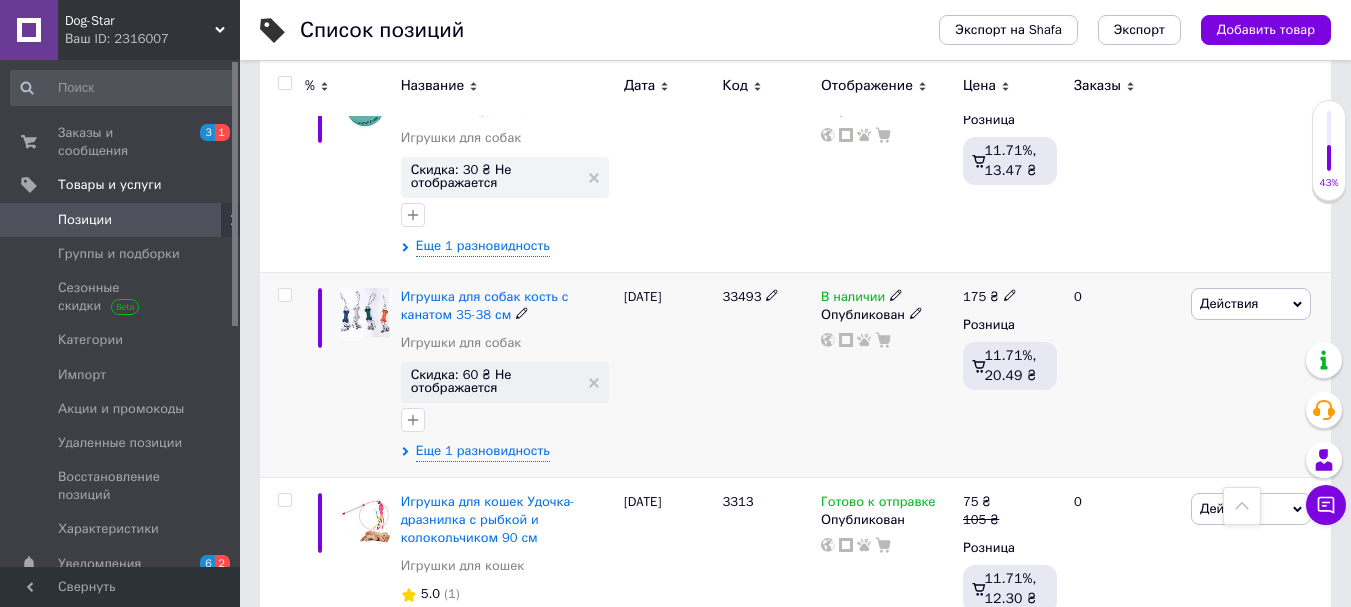 click on "Действия" at bounding box center (1229, 303) 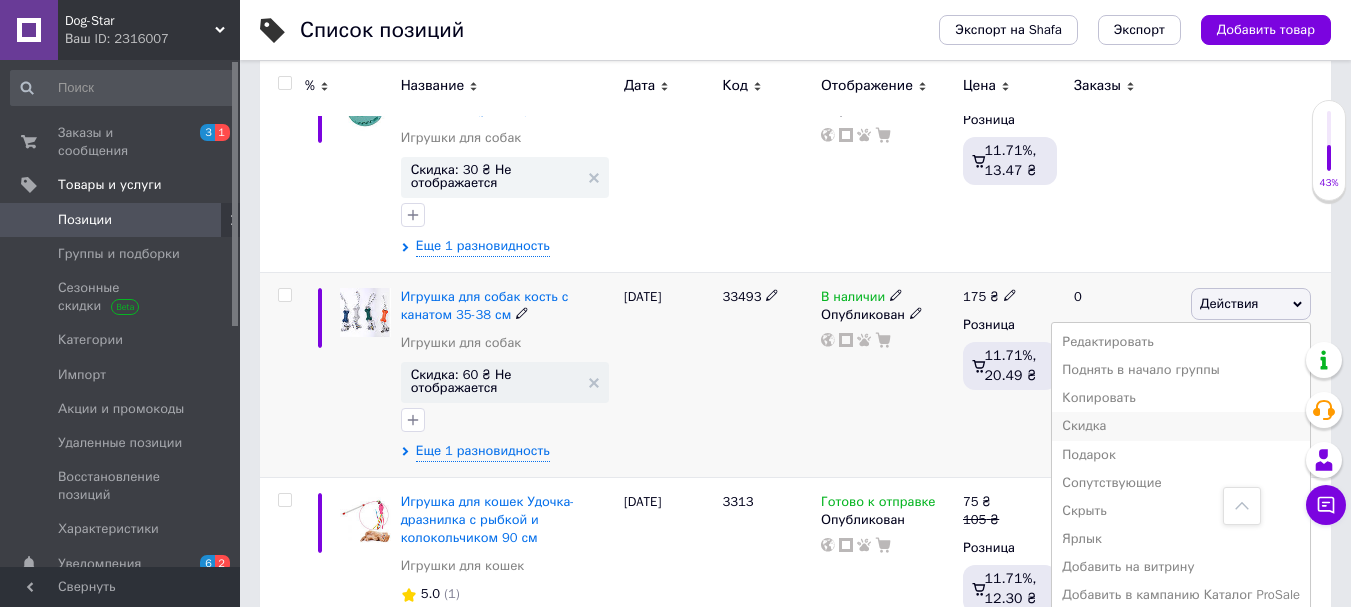 click on "Скидка" at bounding box center (1181, 426) 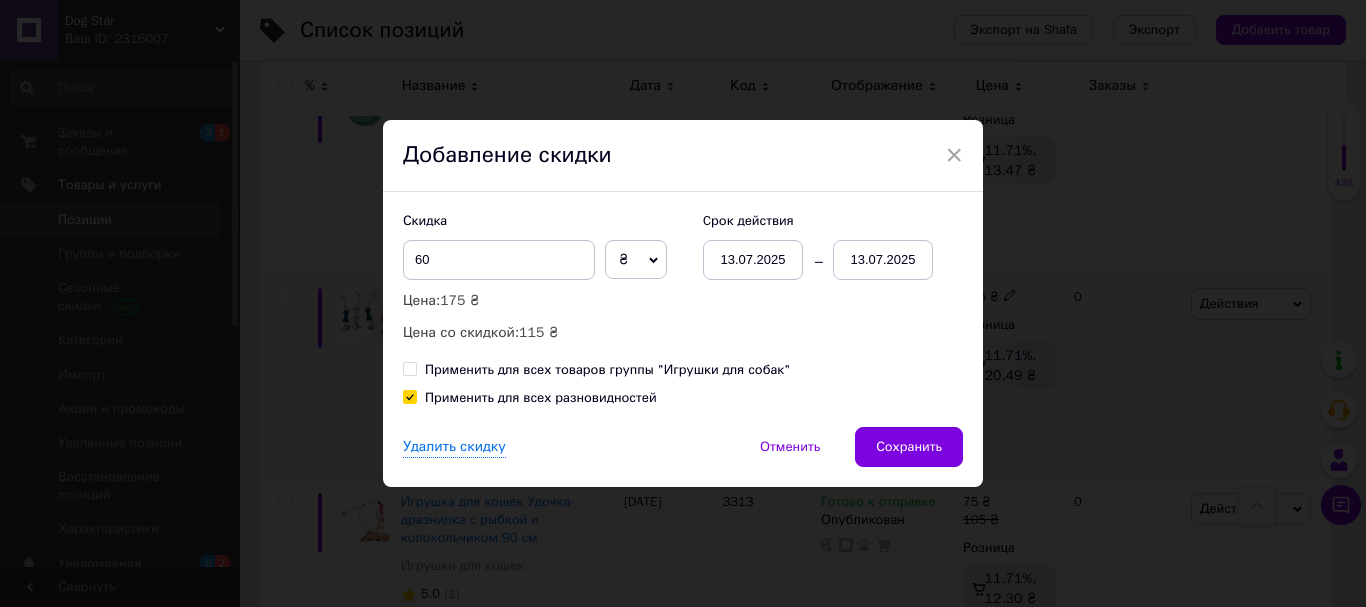 click on "13.07.2025" at bounding box center [883, 260] 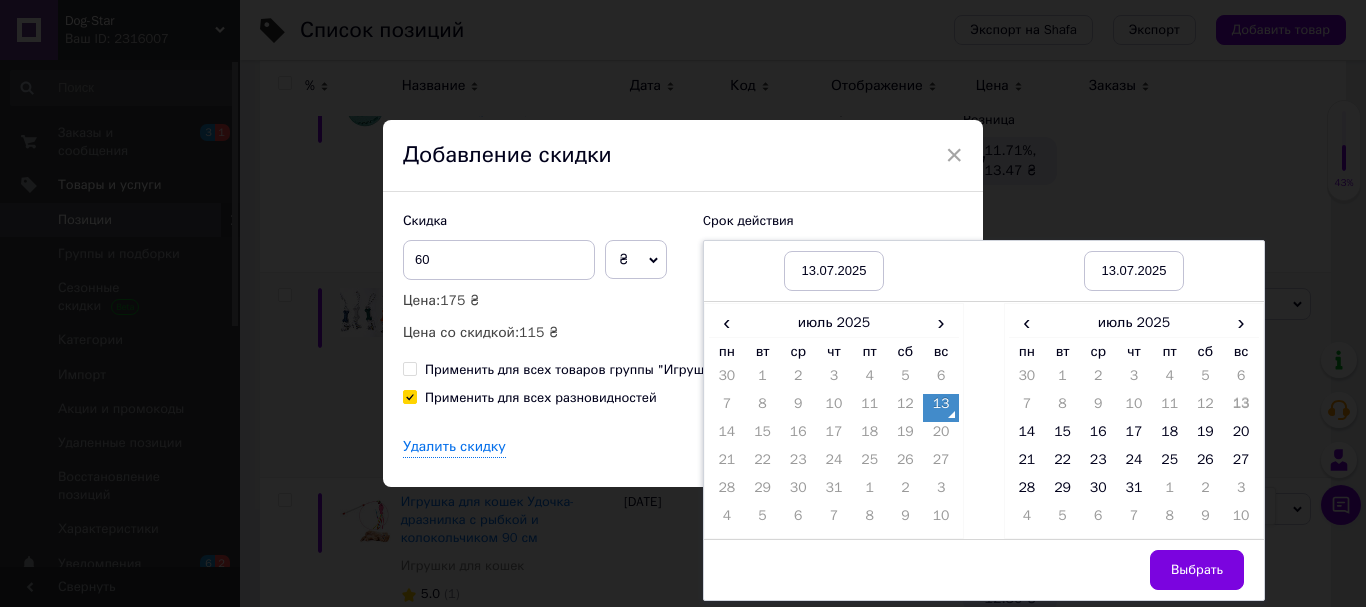 drag, startPoint x: 1135, startPoint y: 477, endPoint x: 1141, endPoint y: 543, distance: 66.27216 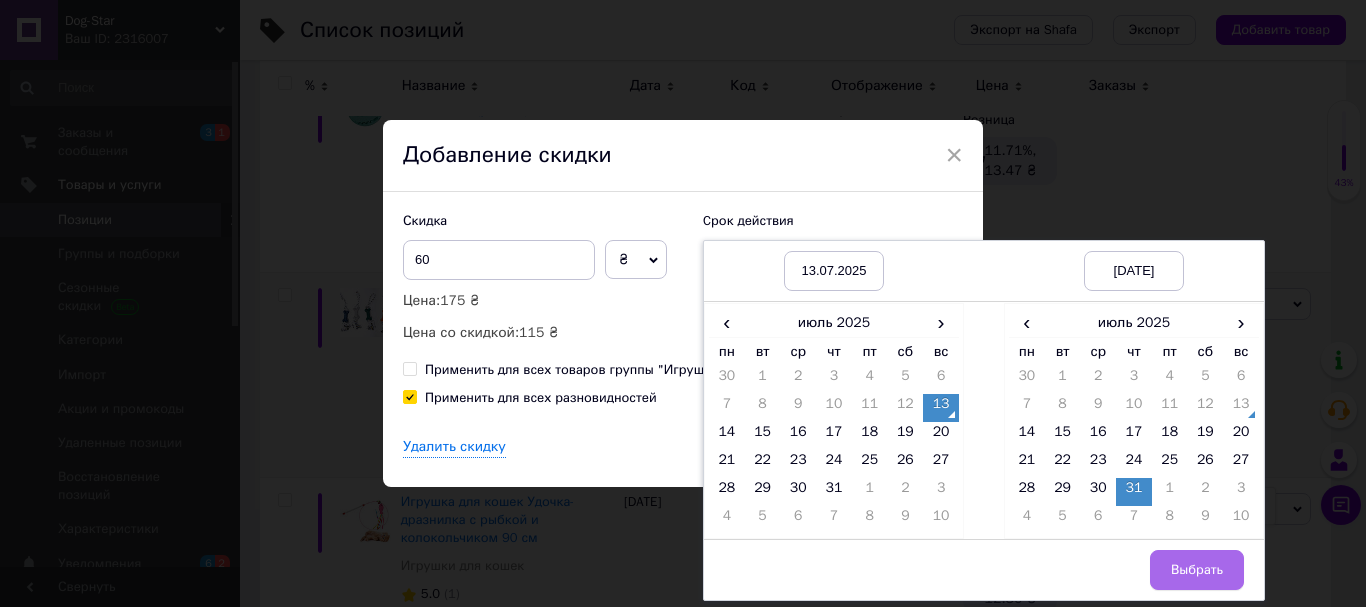 click on "Выбрать" at bounding box center (1197, 570) 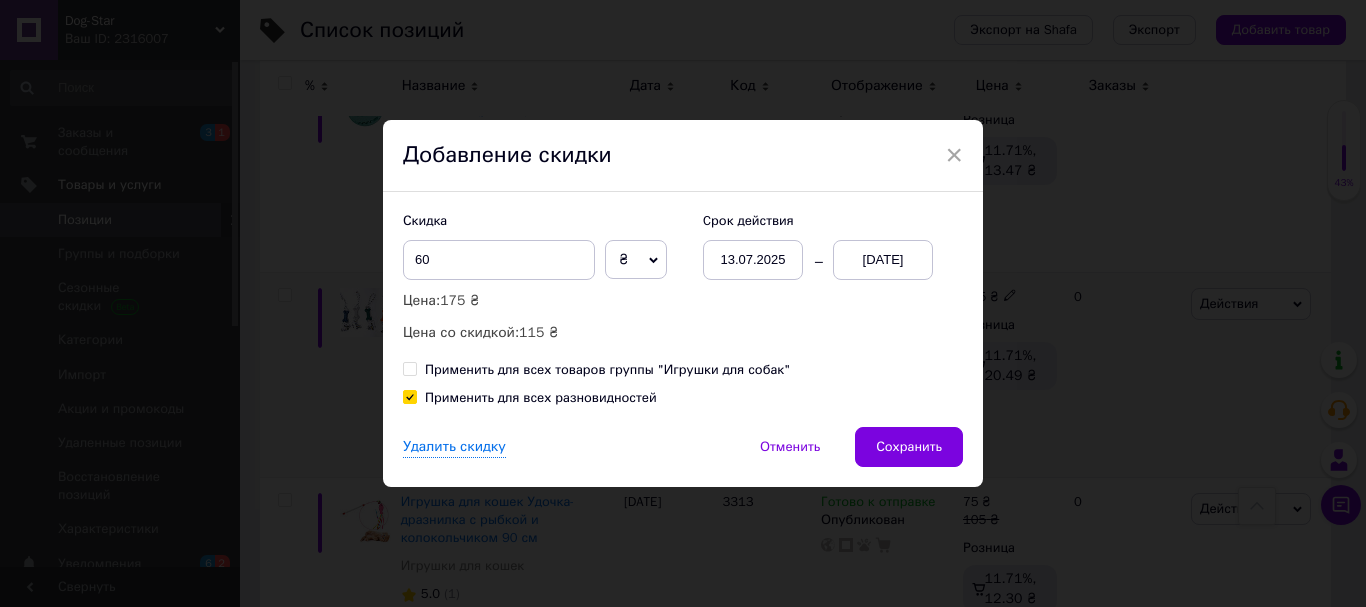 click on "Сохранить" at bounding box center [909, 447] 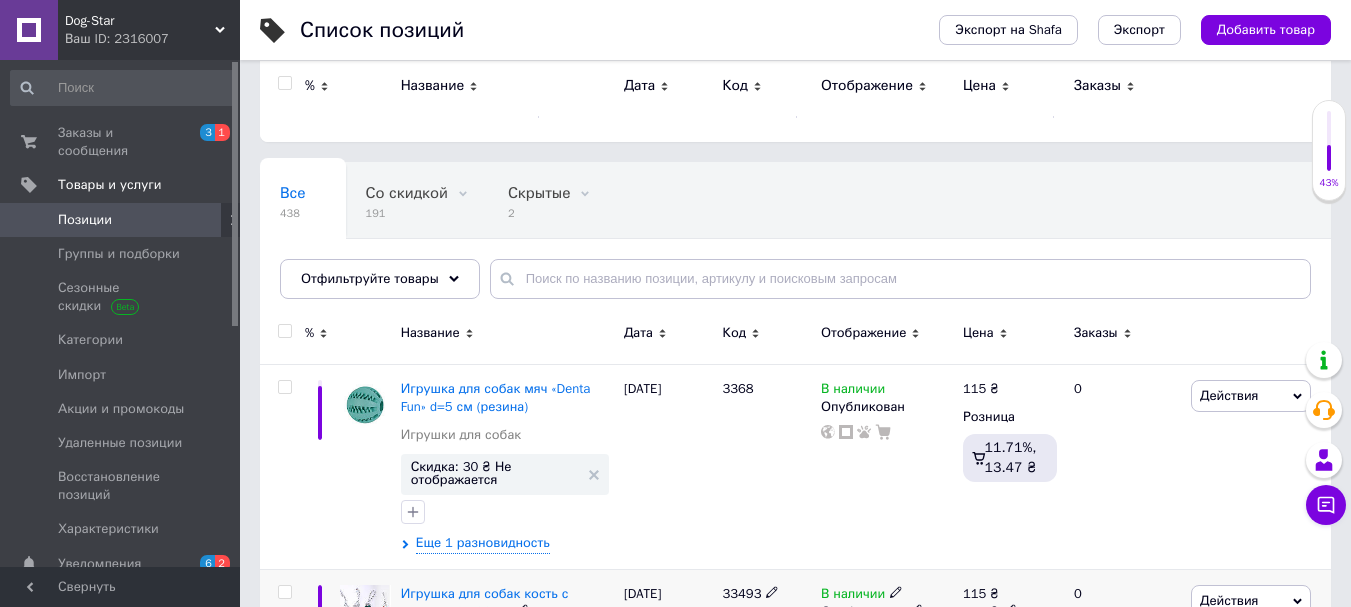 scroll, scrollTop: 64, scrollLeft: 0, axis: vertical 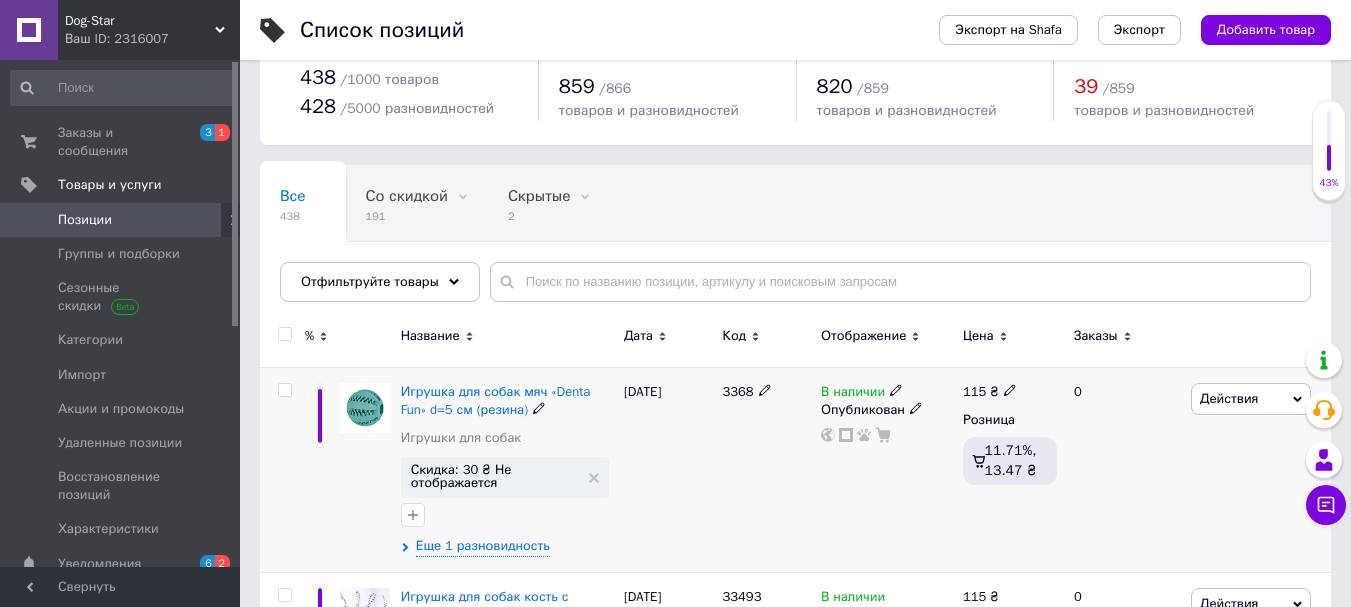 click on "Действия" at bounding box center (1229, 398) 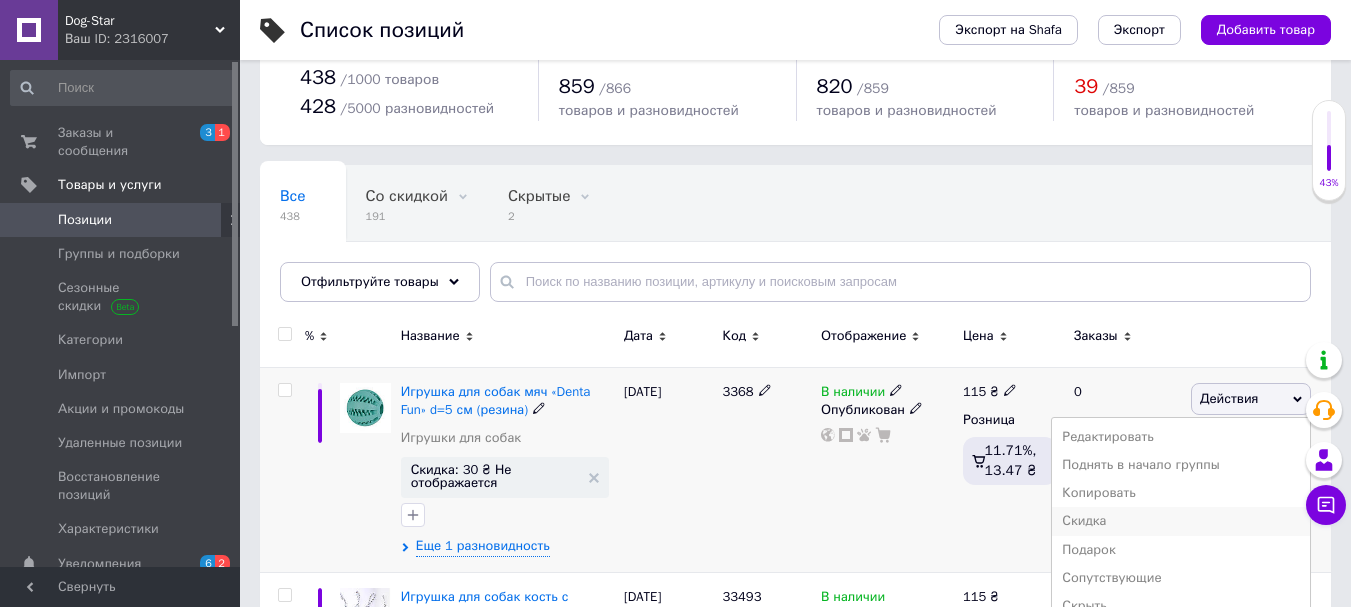 click on "Скидка" at bounding box center [1181, 521] 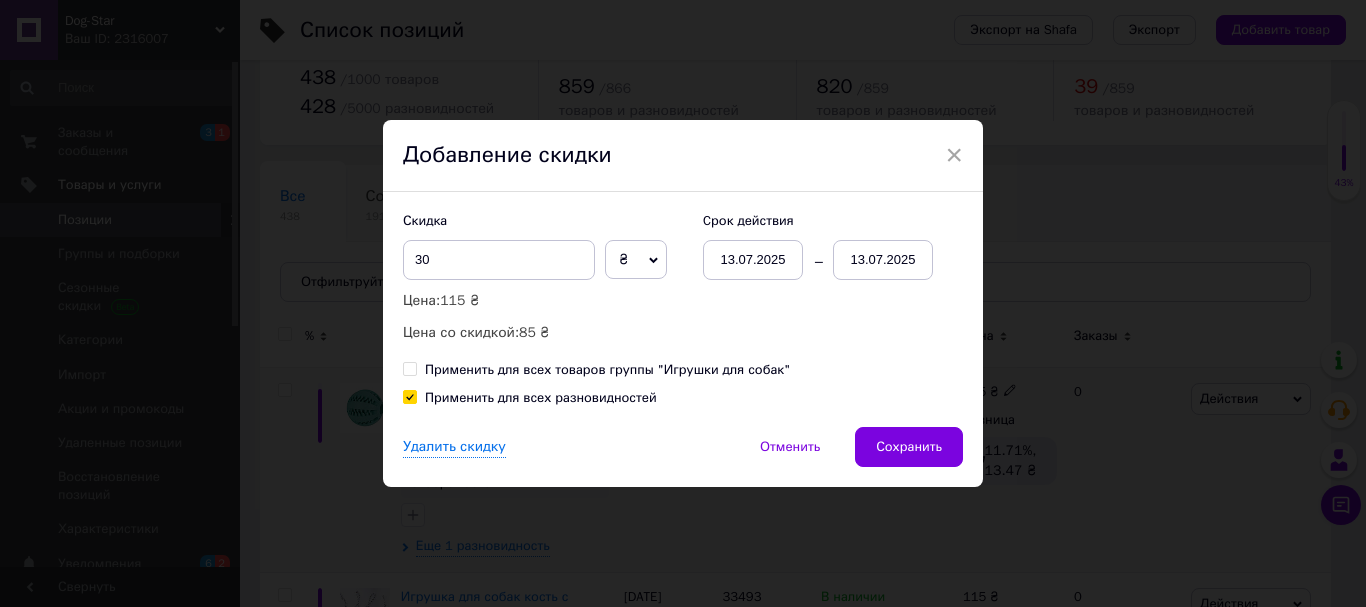 click on "13.07.2025" at bounding box center [883, 260] 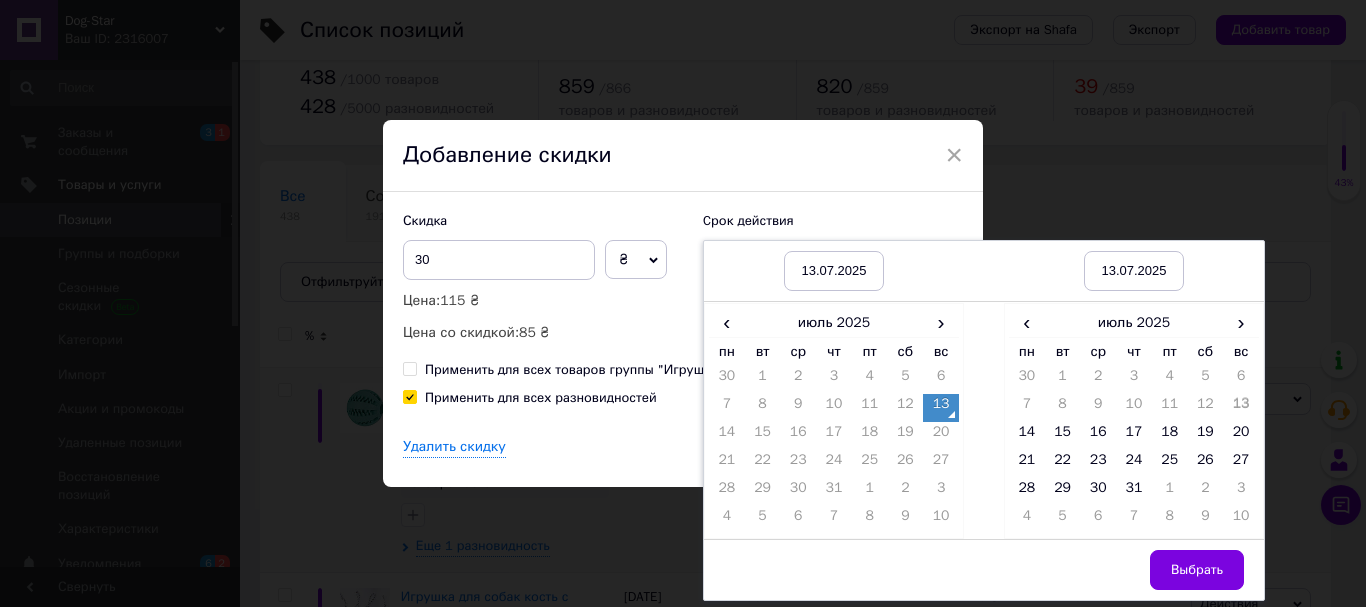 drag, startPoint x: 1132, startPoint y: 487, endPoint x: 1141, endPoint y: 564, distance: 77.52419 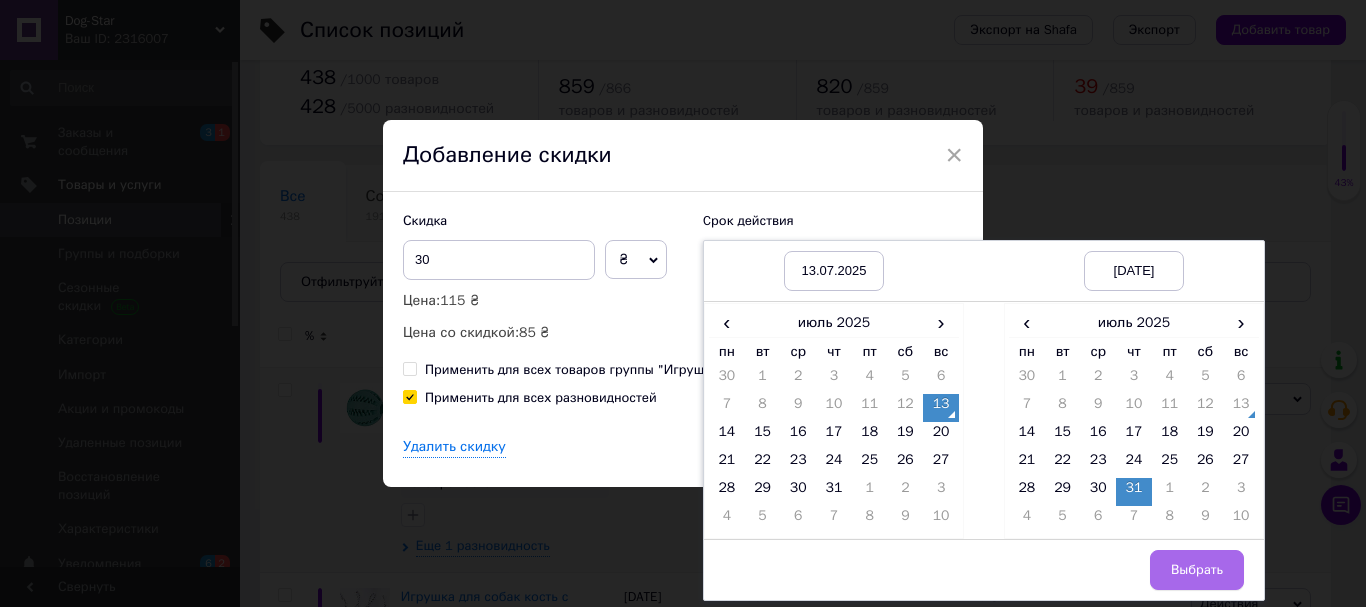 click on "Выбрать" at bounding box center (1197, 570) 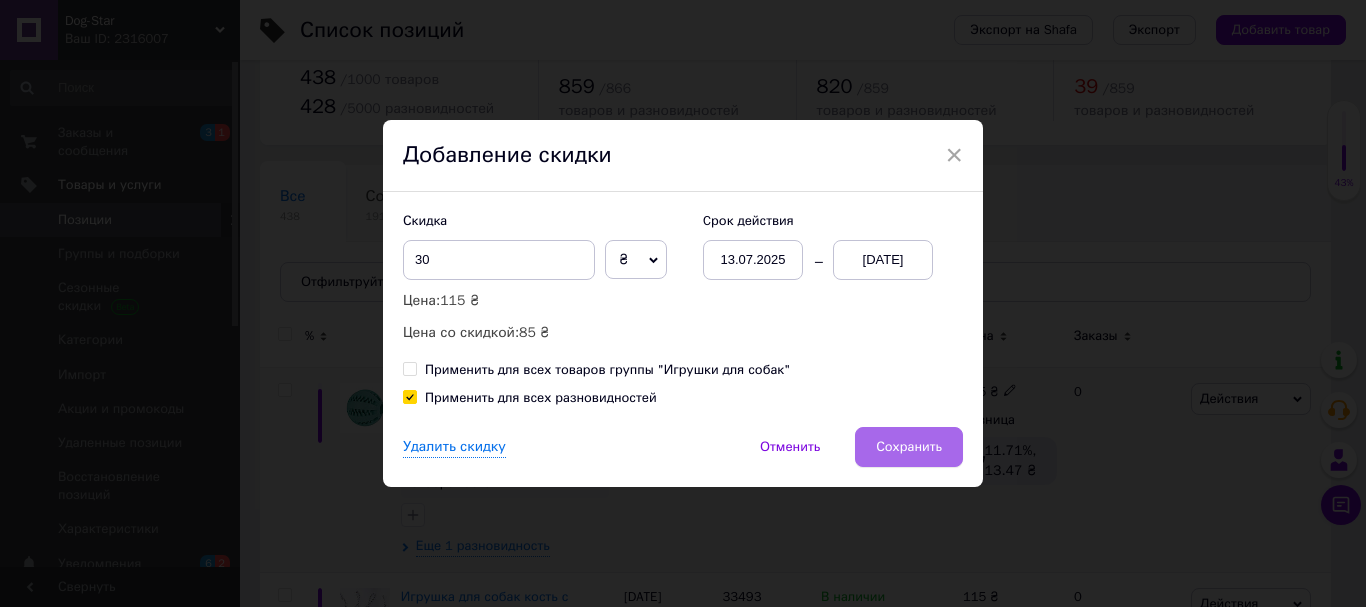 click on "Сохранить" at bounding box center (909, 447) 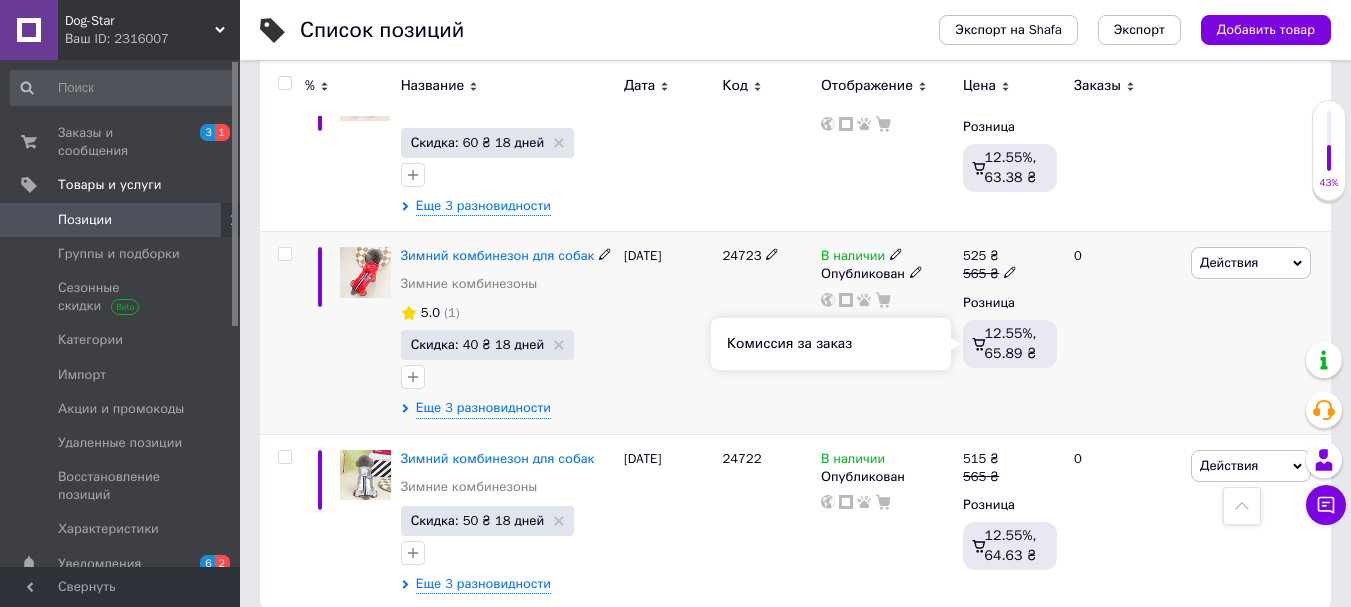 scroll, scrollTop: 3722, scrollLeft: 0, axis: vertical 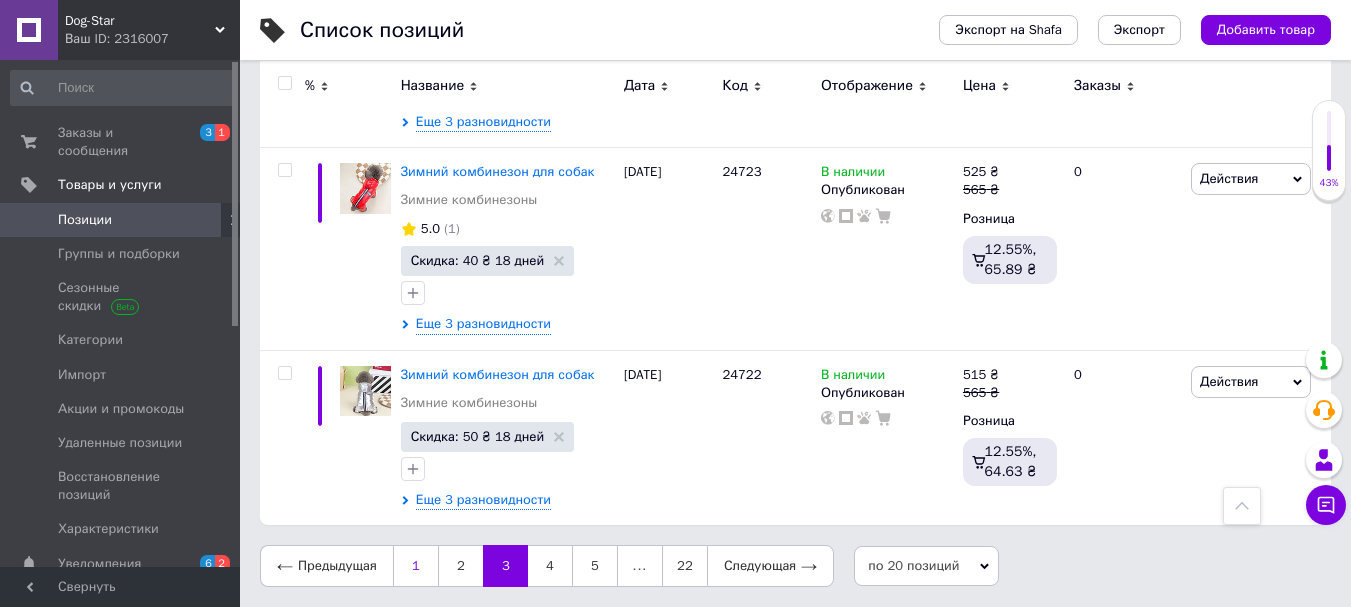 click on "1" at bounding box center [415, 566] 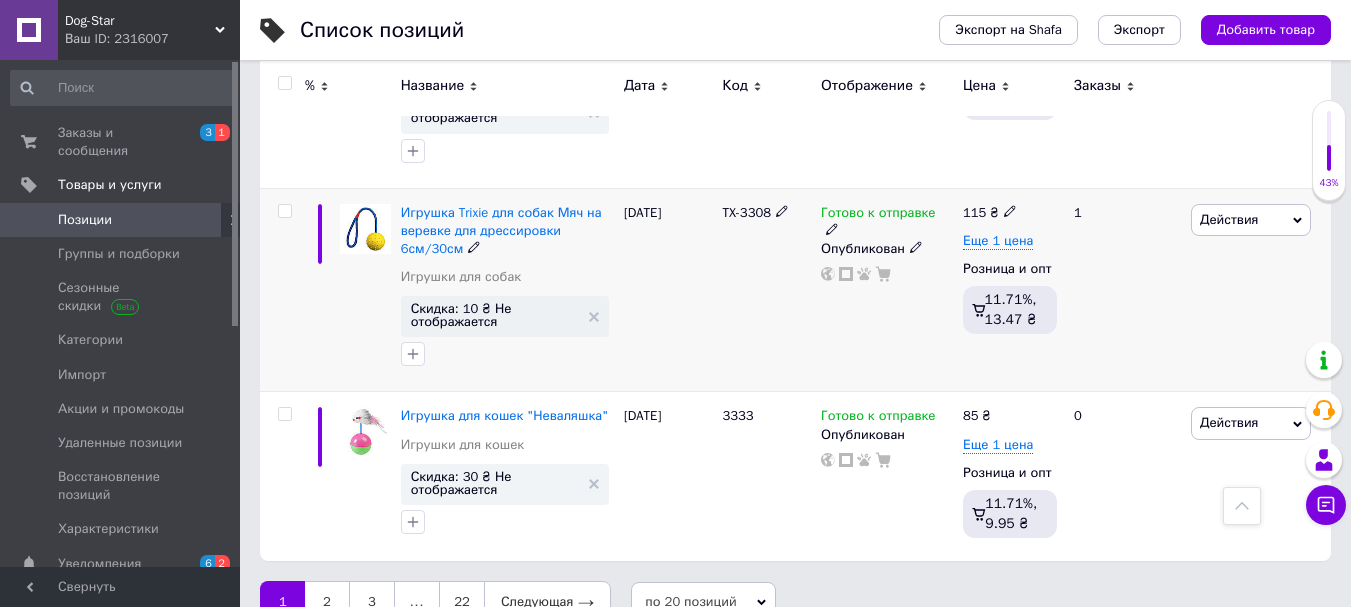 scroll, scrollTop: 3847, scrollLeft: 0, axis: vertical 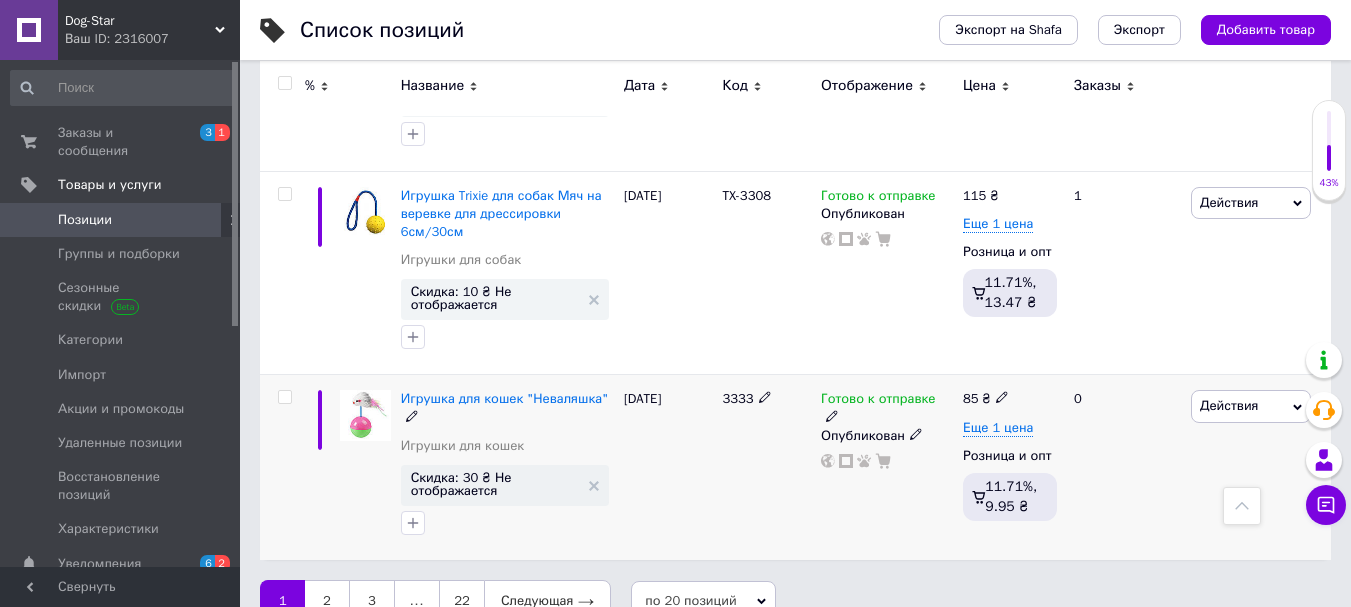 click on "Действия" at bounding box center (1229, 405) 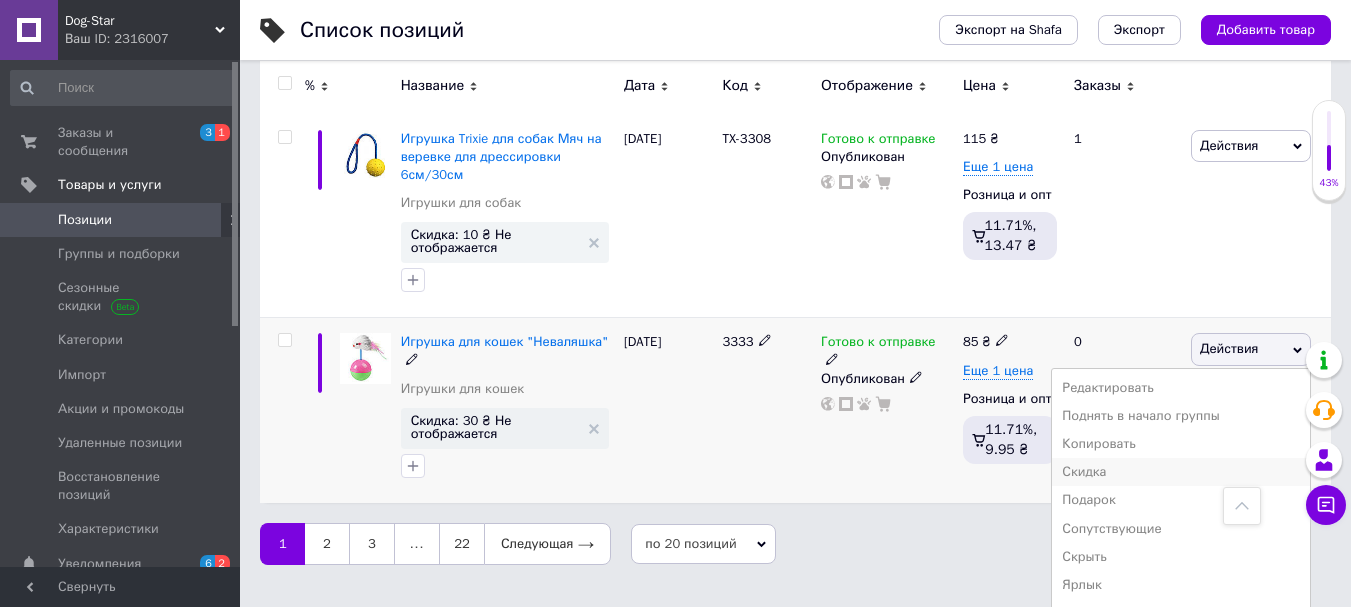 click on "Редактировать Поднять в начало группы Копировать Скидка Подарок Сопутствующие Скрыть Ярлык Добавить на витрину Добавить в кампанию Каталог ProSale Удалить" at bounding box center [1181, 529] 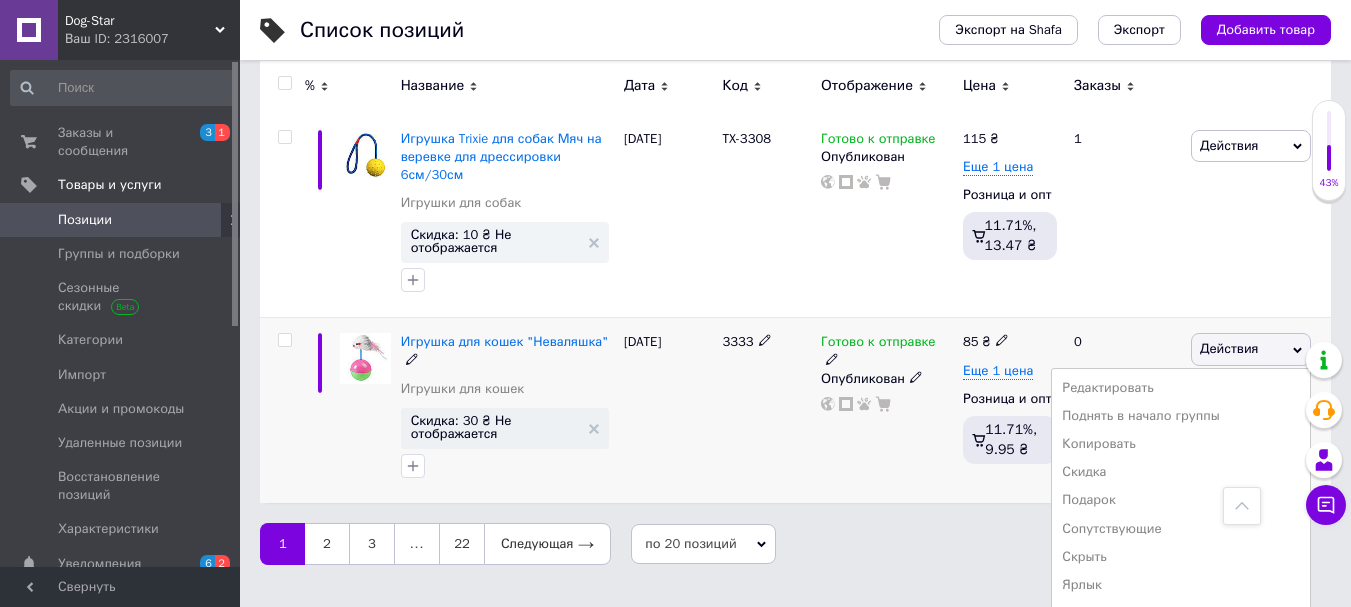 scroll, scrollTop: 3847, scrollLeft: 0, axis: vertical 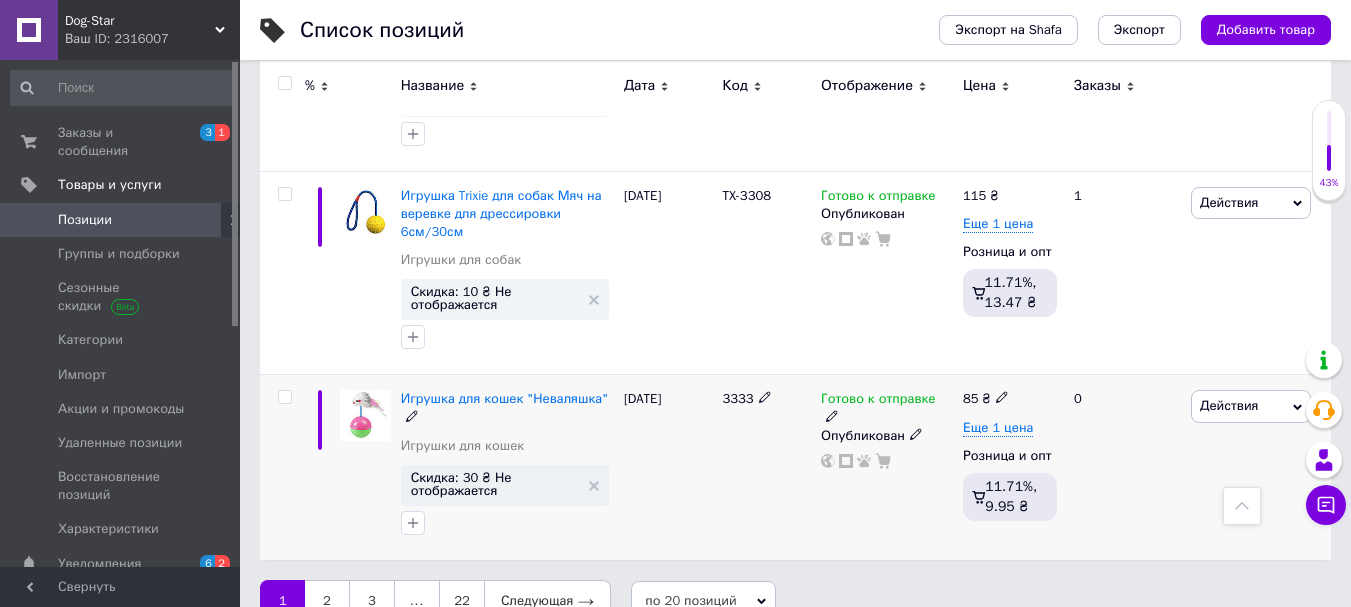 click on "Действия" at bounding box center [1229, 405] 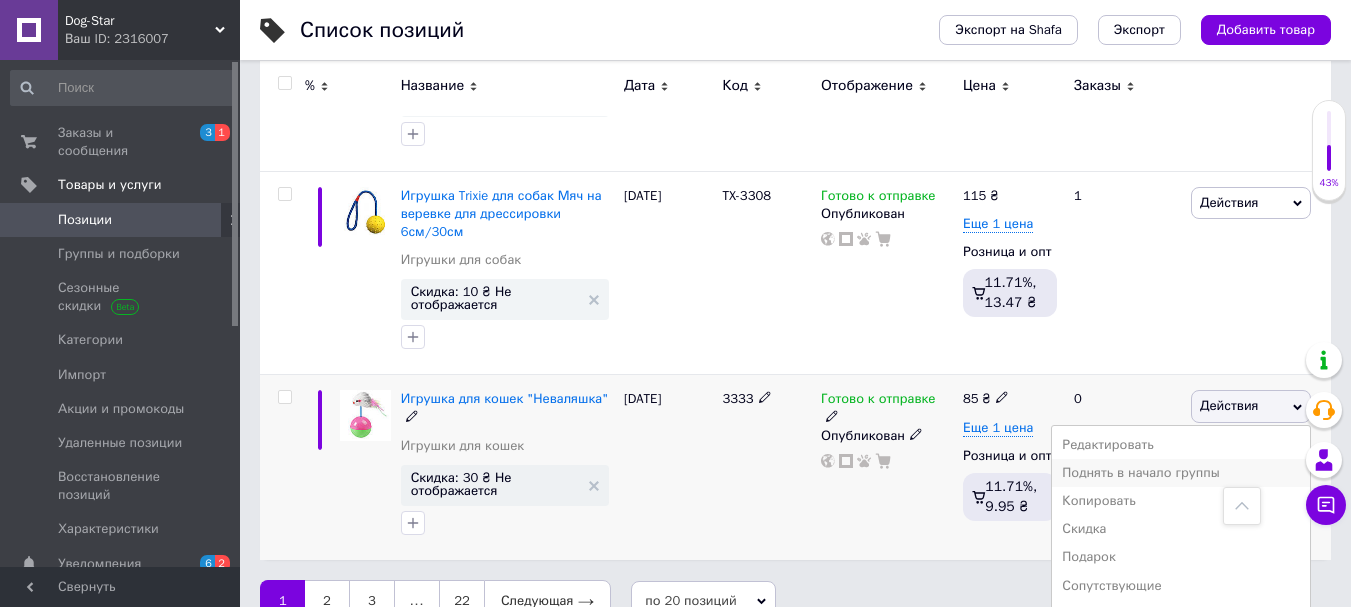 scroll, scrollTop: 3904, scrollLeft: 0, axis: vertical 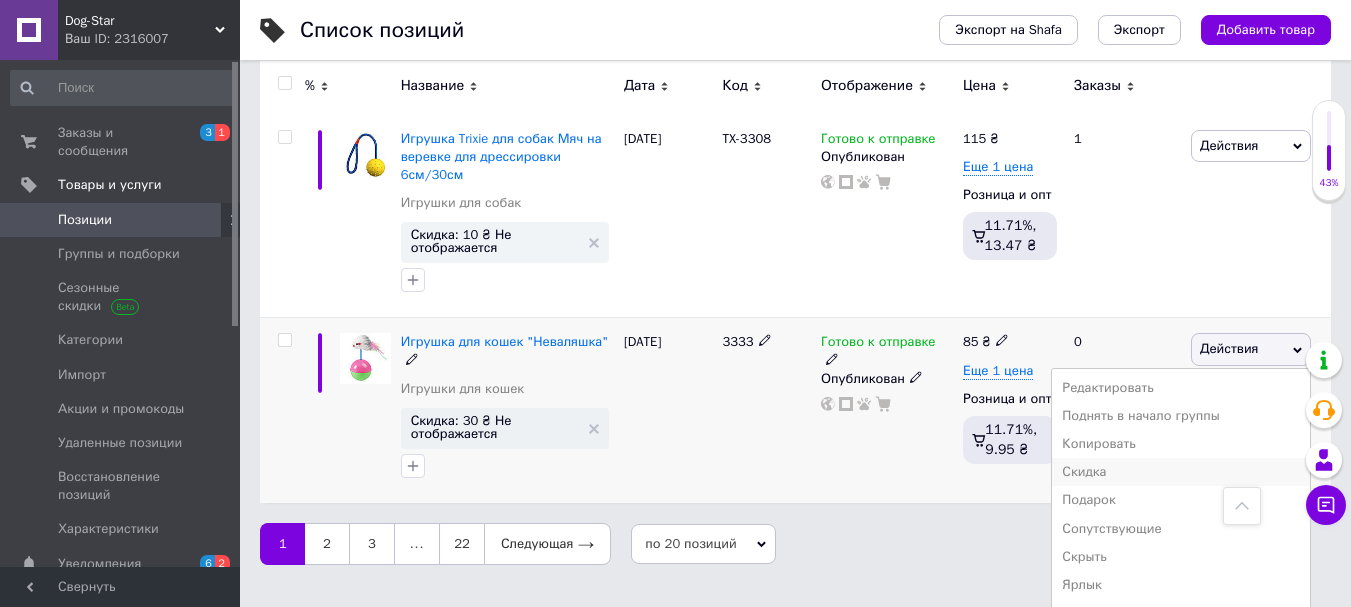 click on "Скидка" at bounding box center (1181, 472) 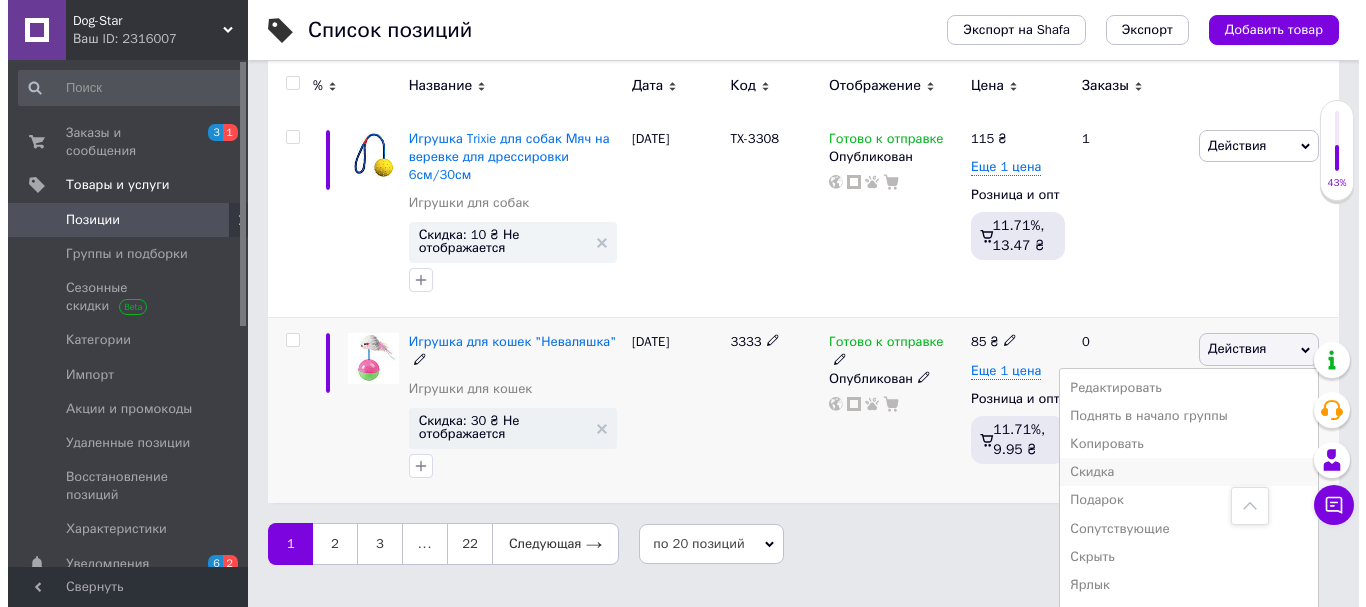 scroll, scrollTop: 3847, scrollLeft: 0, axis: vertical 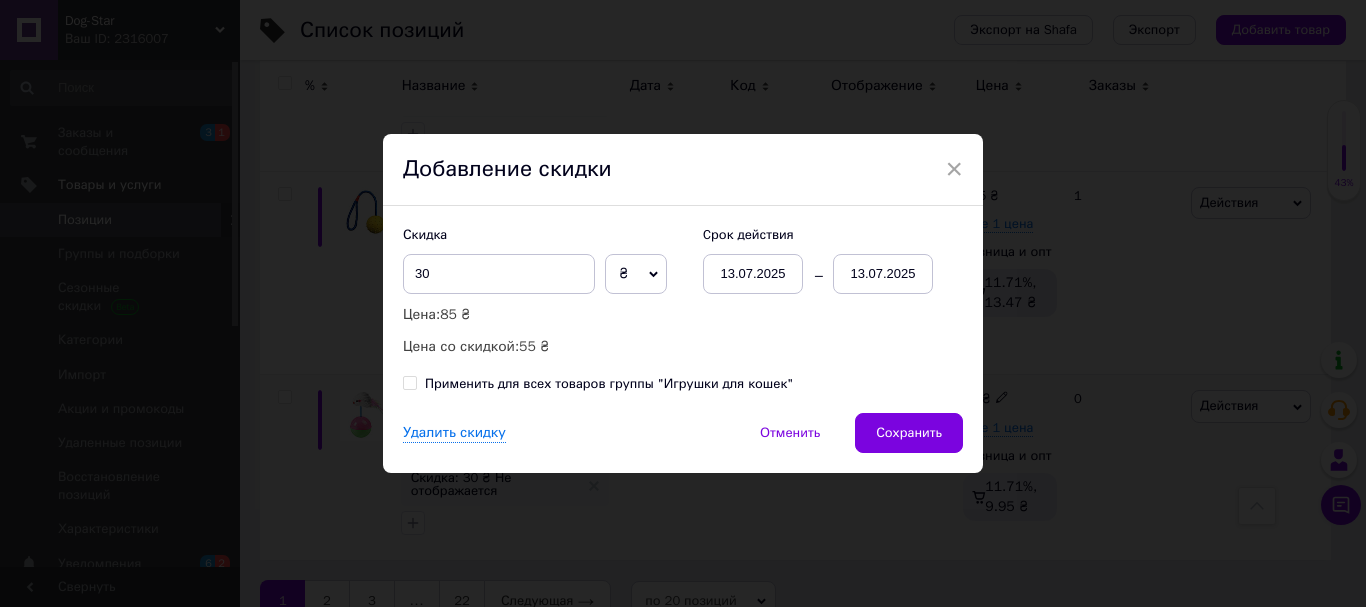 click on "13.07.2025" at bounding box center (883, 274) 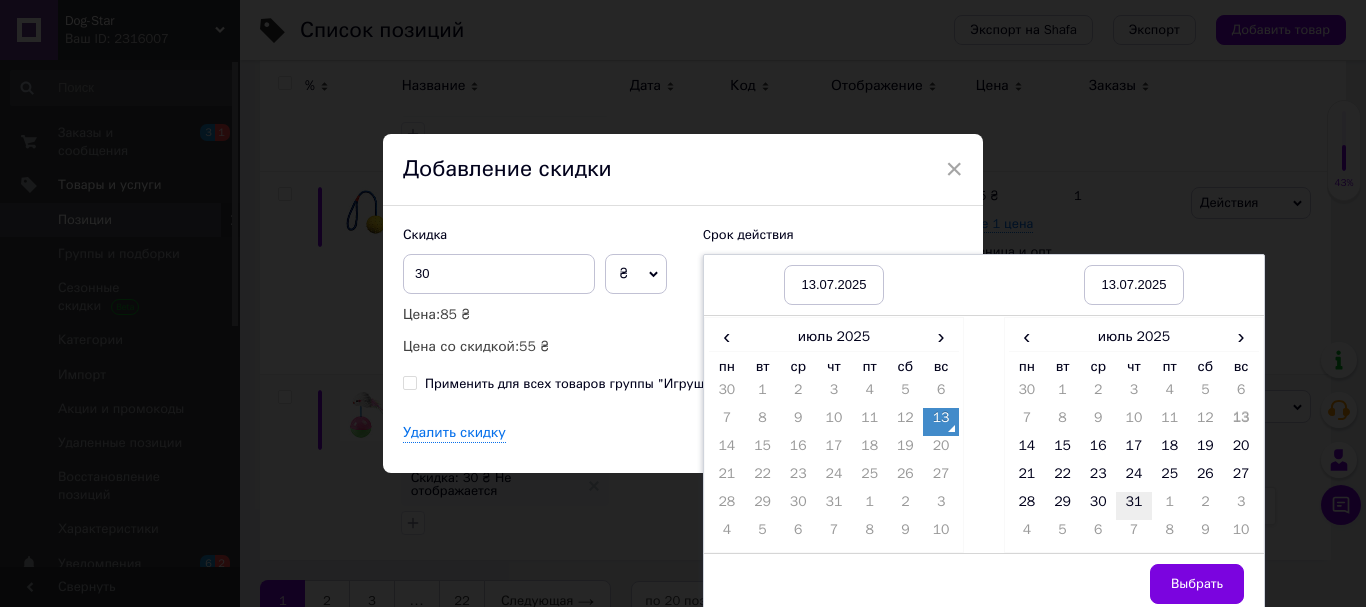 click on "31" at bounding box center [1134, 506] 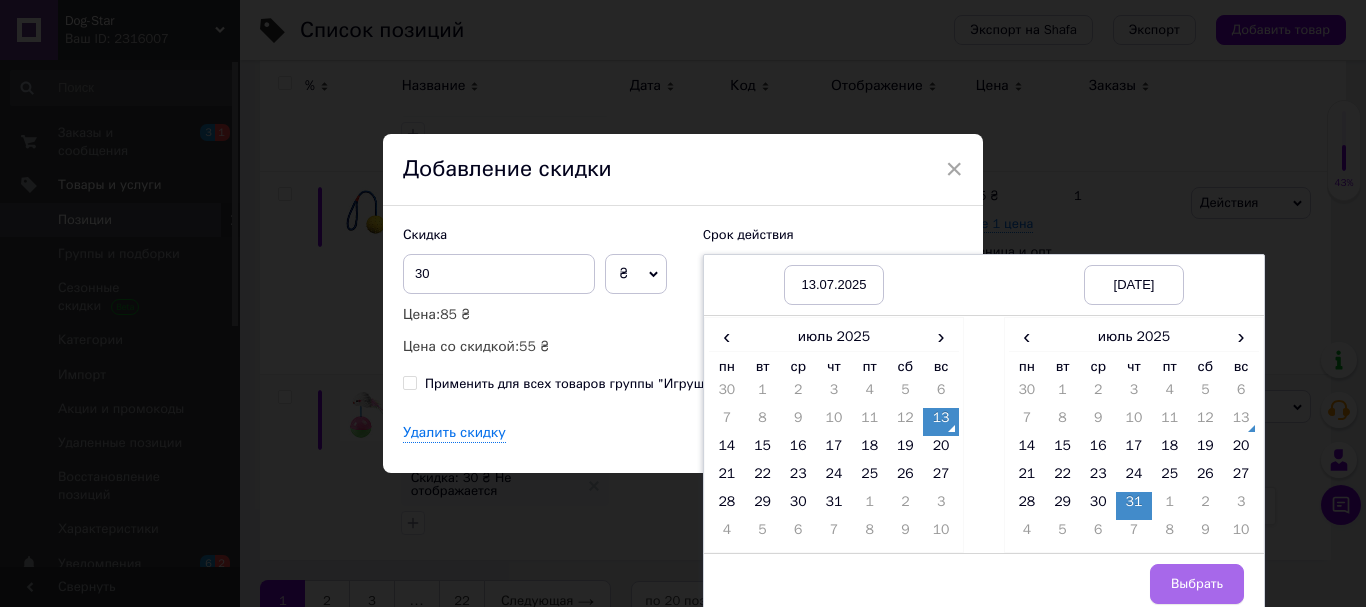 click on "Выбрать" at bounding box center (1197, 584) 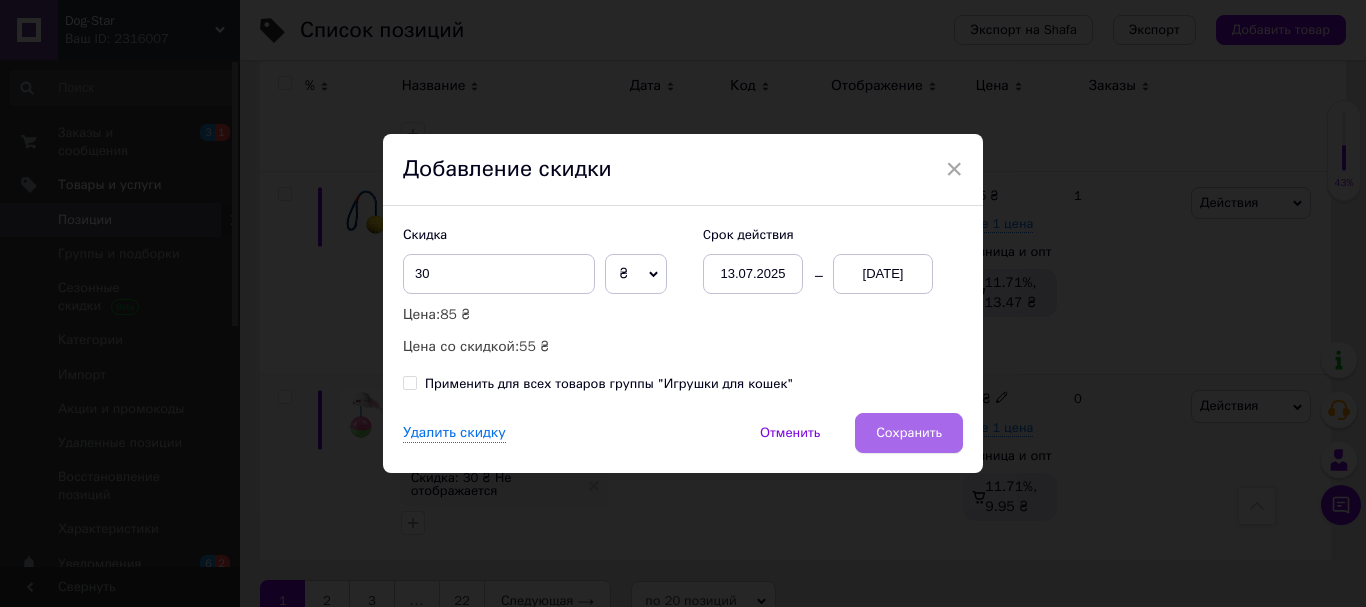 click on "Сохранить" at bounding box center (909, 433) 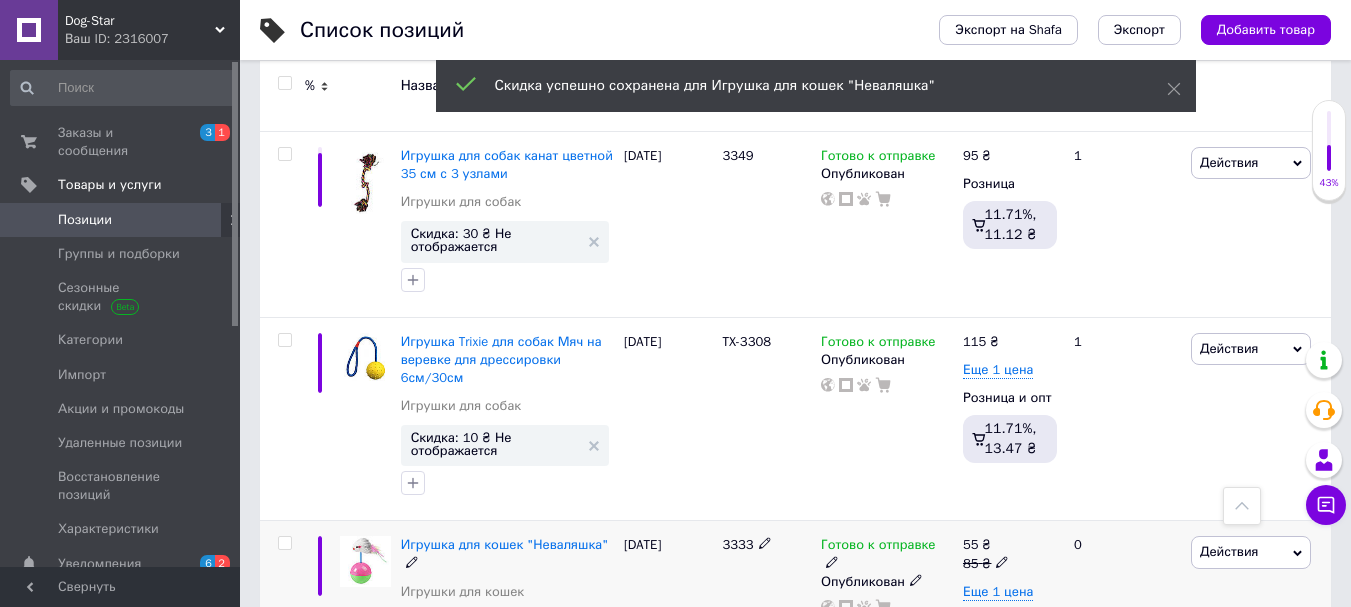 scroll, scrollTop: 3525, scrollLeft: 0, axis: vertical 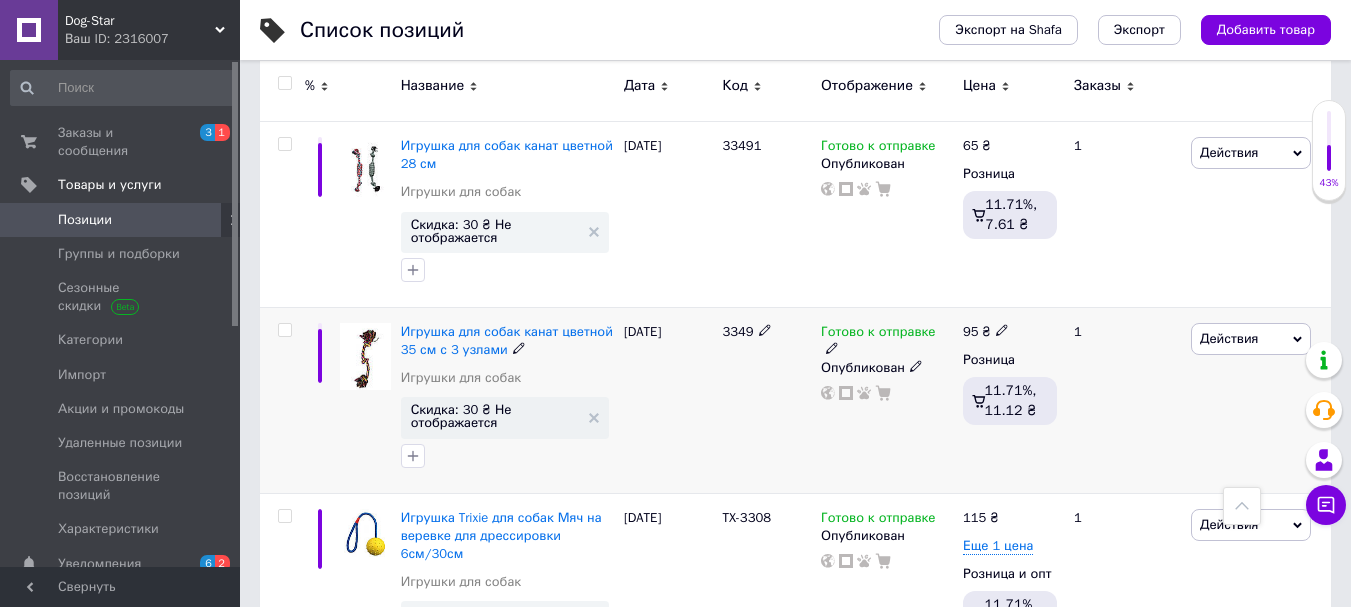 click on "Действия" at bounding box center (1229, 338) 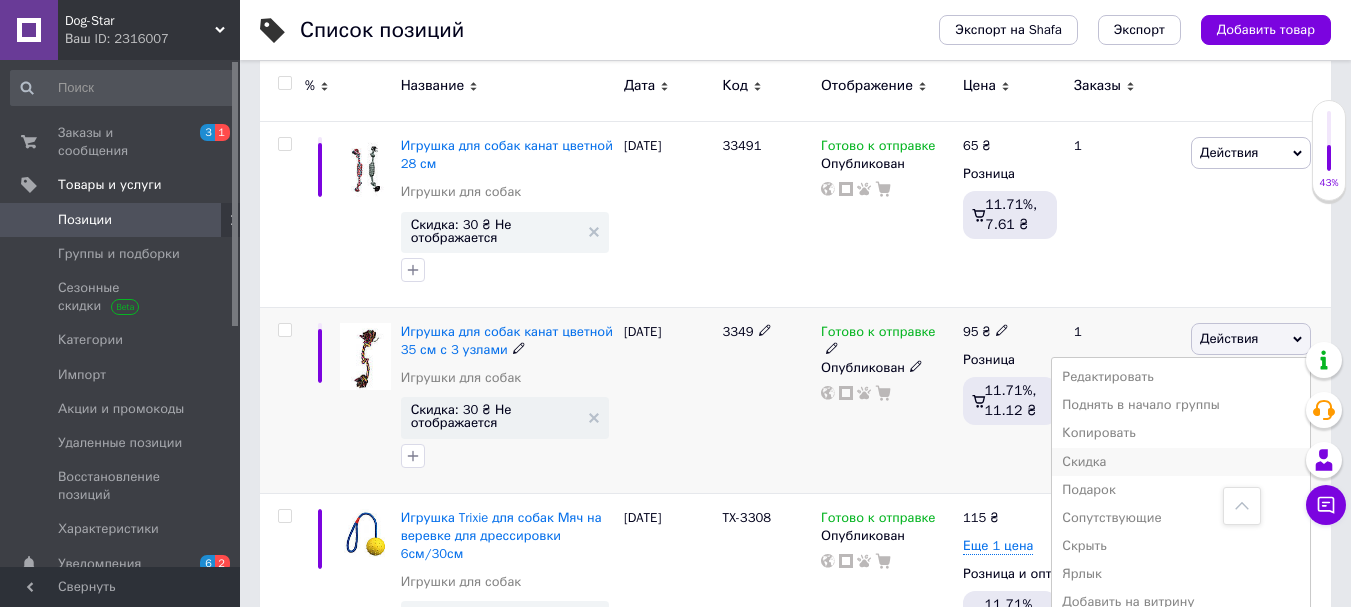 click on "Скидка" at bounding box center [1181, 462] 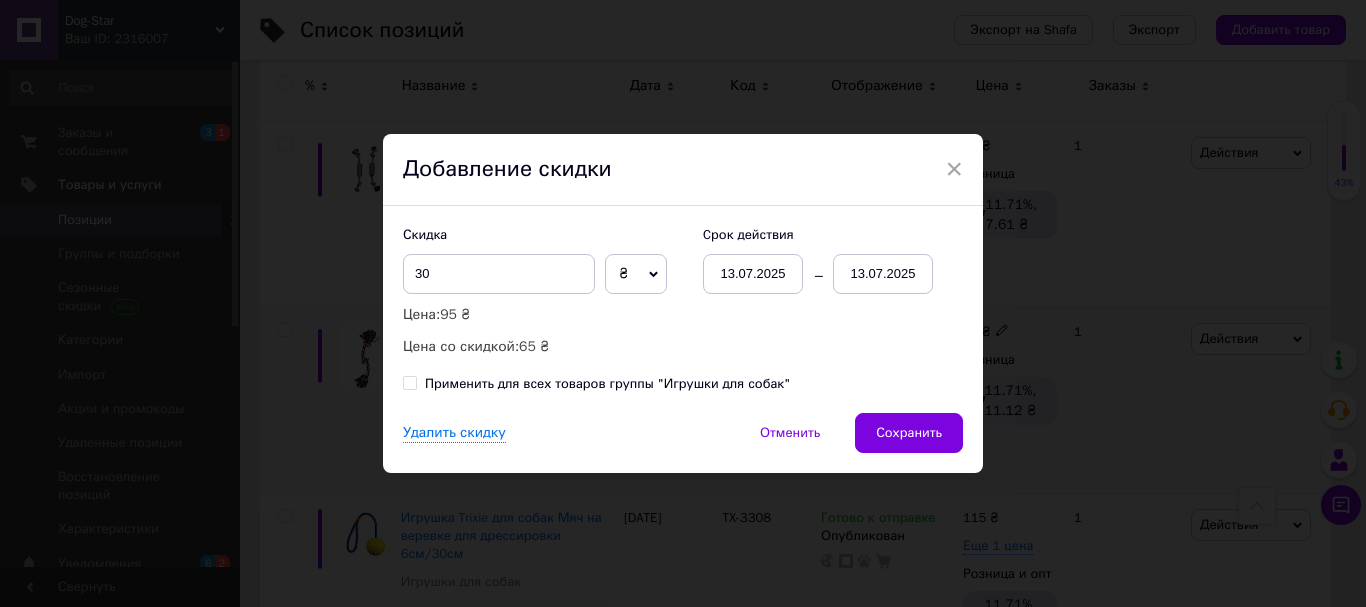 click on "13.07.2025" at bounding box center (883, 274) 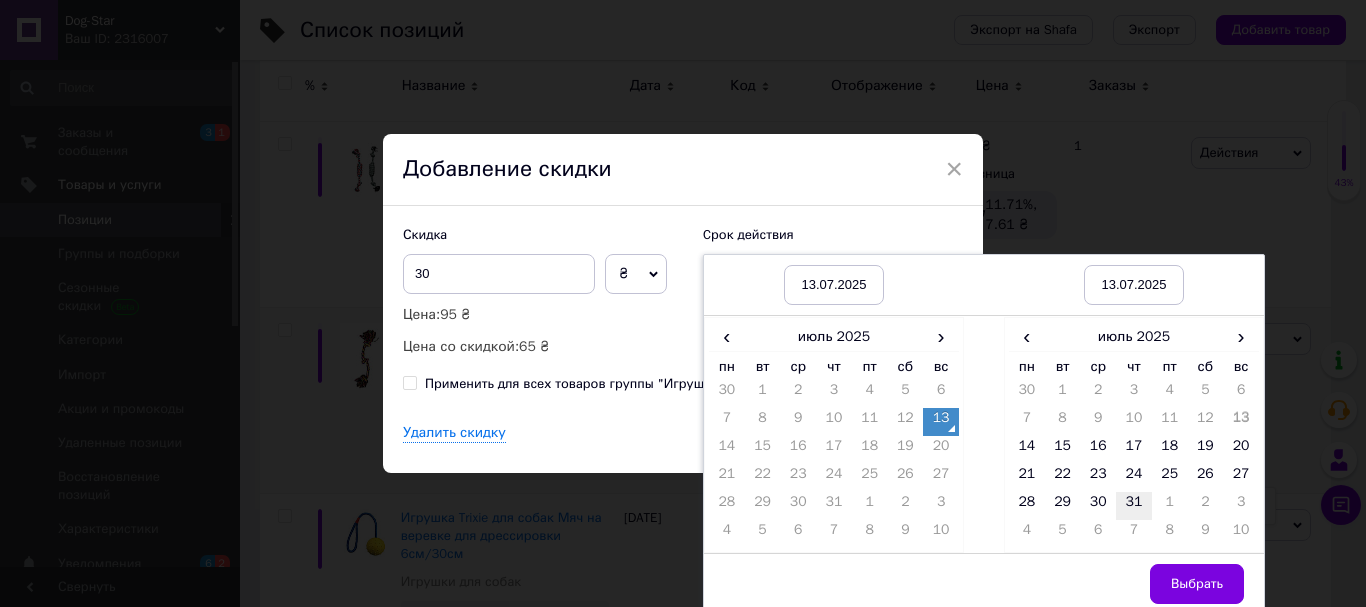 click on "31" at bounding box center [1134, 506] 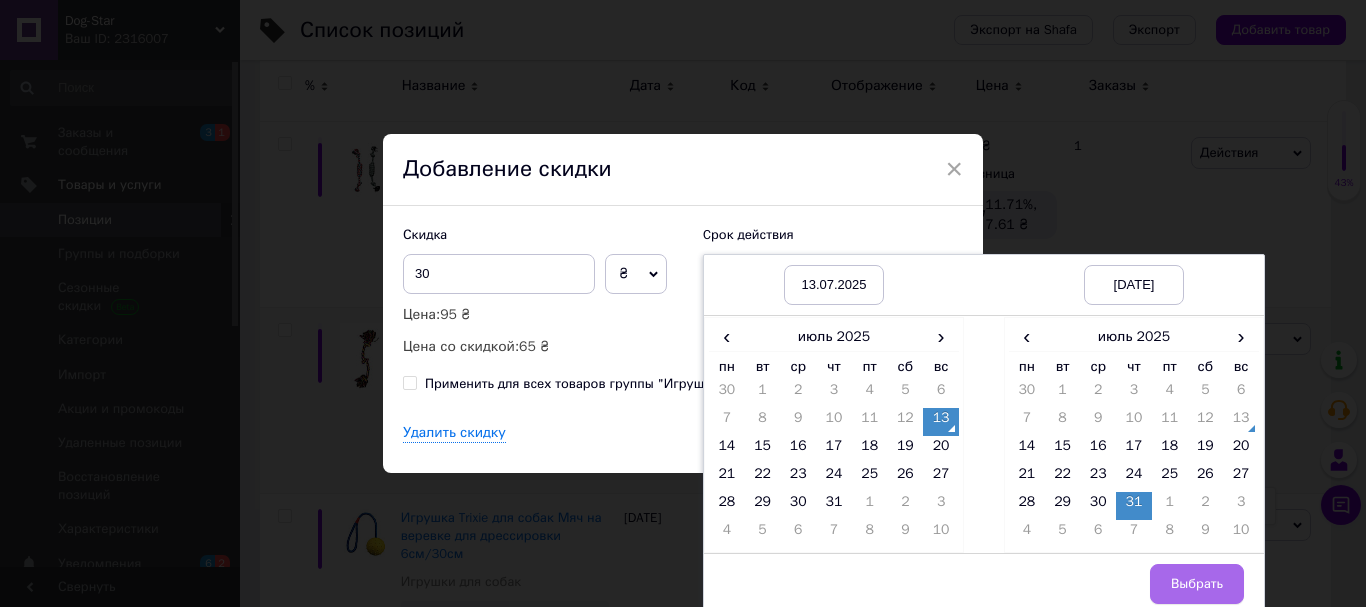 click on "Выбрать" at bounding box center (1197, 584) 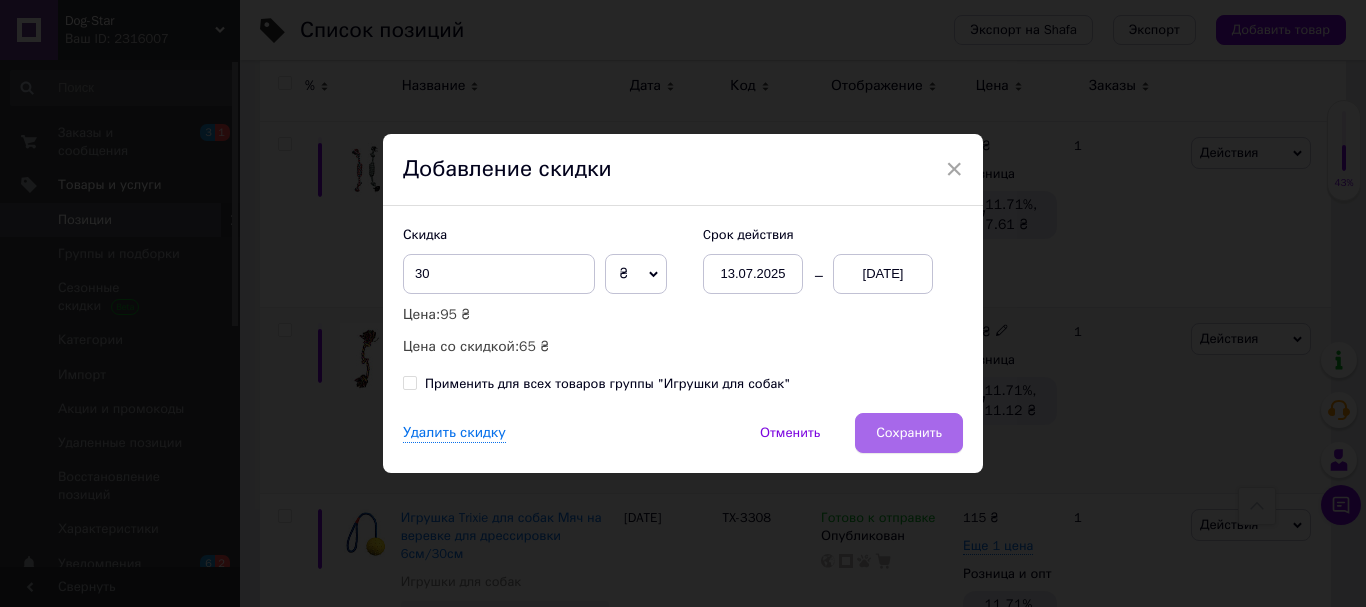 click on "Сохранить" at bounding box center (909, 433) 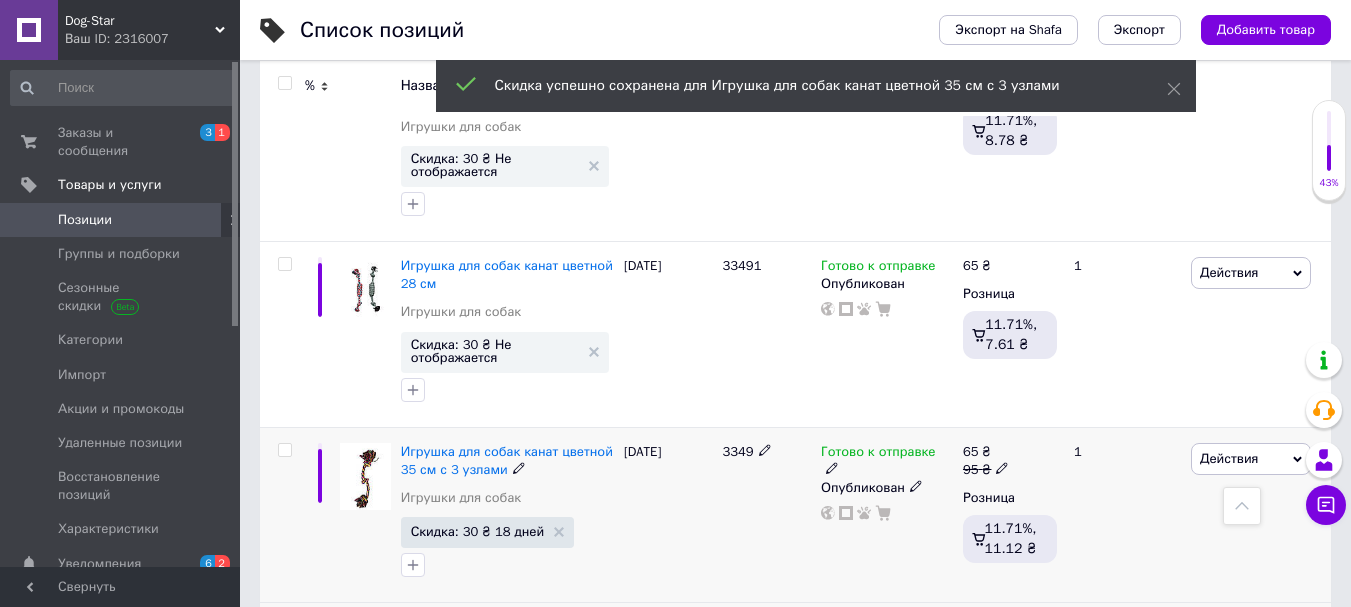 scroll, scrollTop: 3325, scrollLeft: 0, axis: vertical 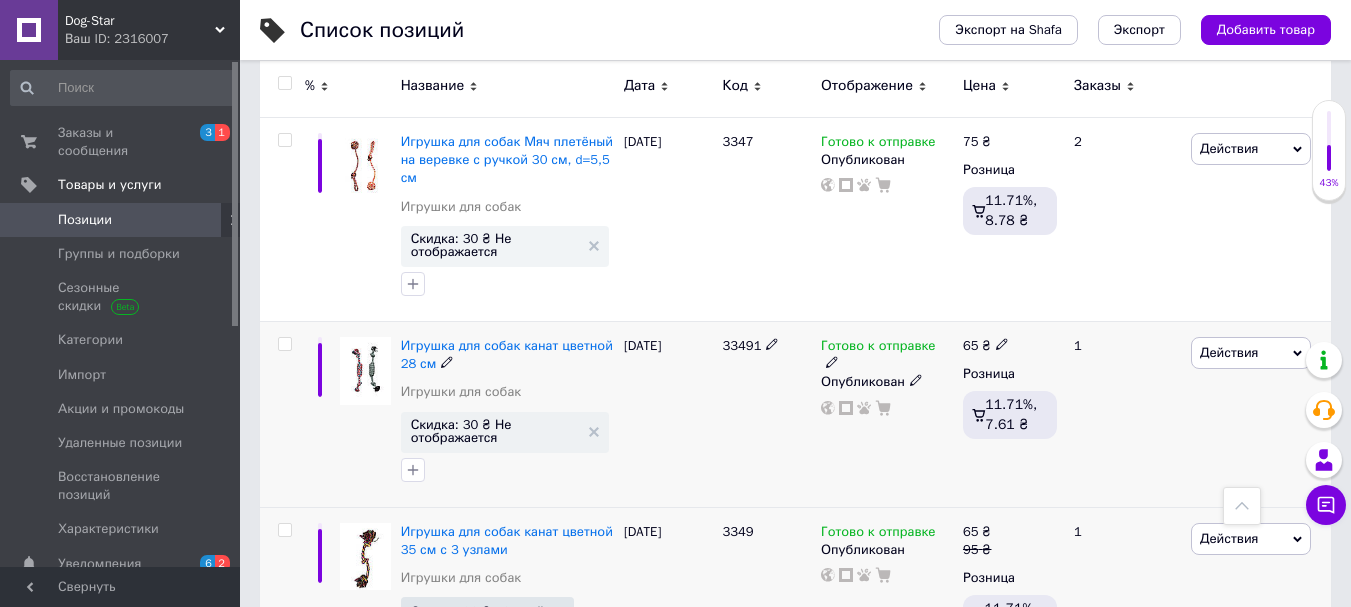 click on "Действия" at bounding box center [1229, 352] 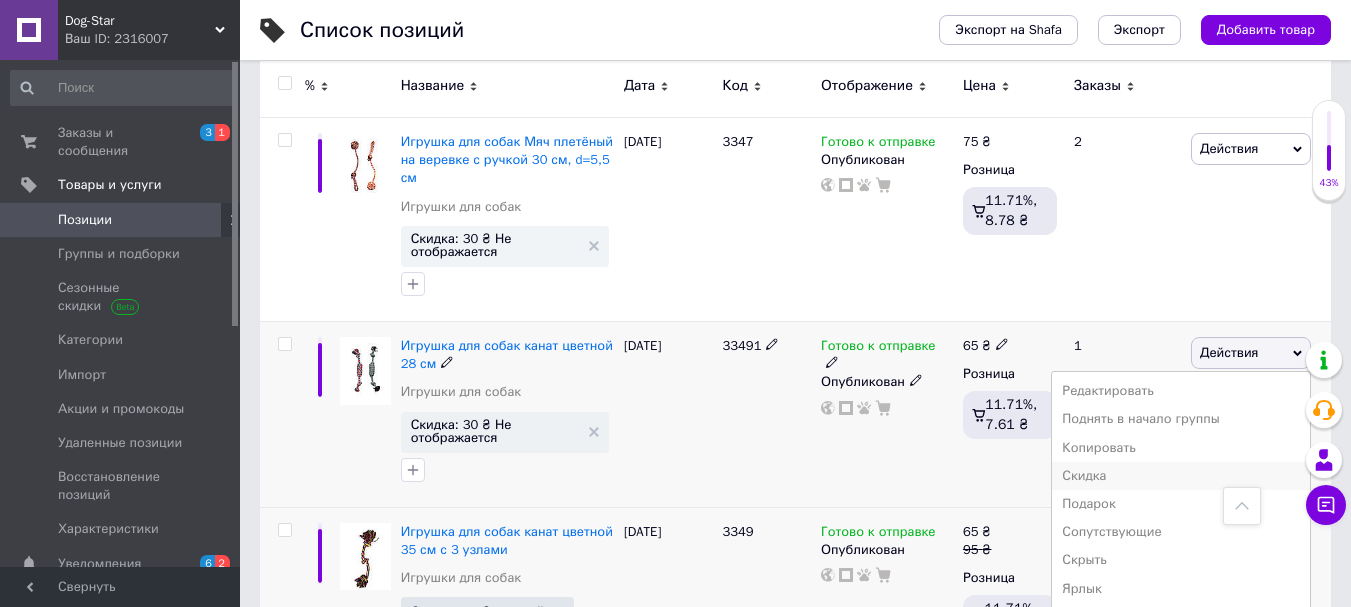 click on "Скидка" at bounding box center (1181, 476) 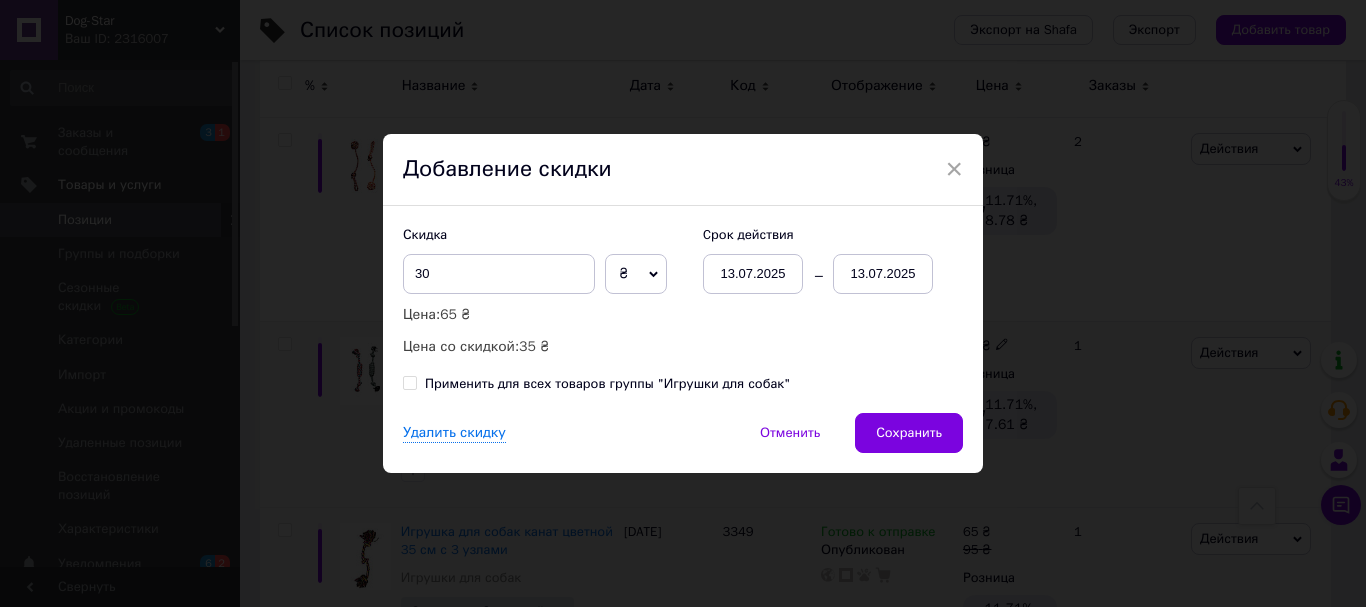 click on "13.07.2025" at bounding box center [883, 274] 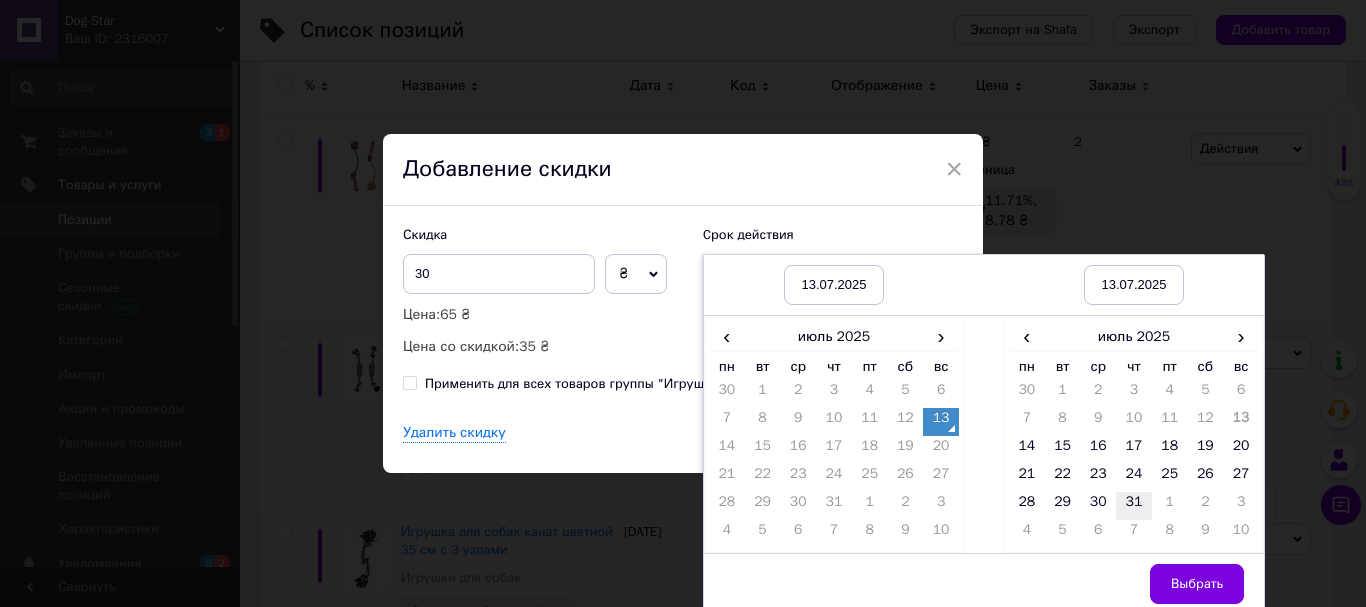 click on "31" at bounding box center [1134, 506] 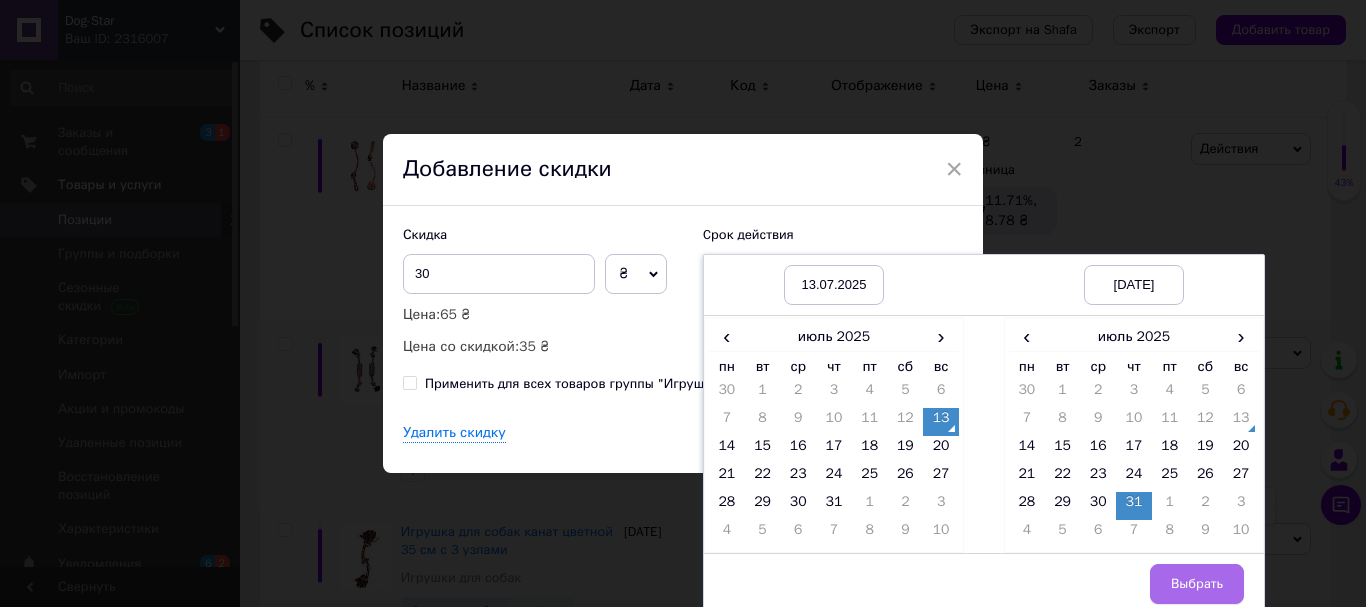 click on "Выбрать" at bounding box center (1197, 584) 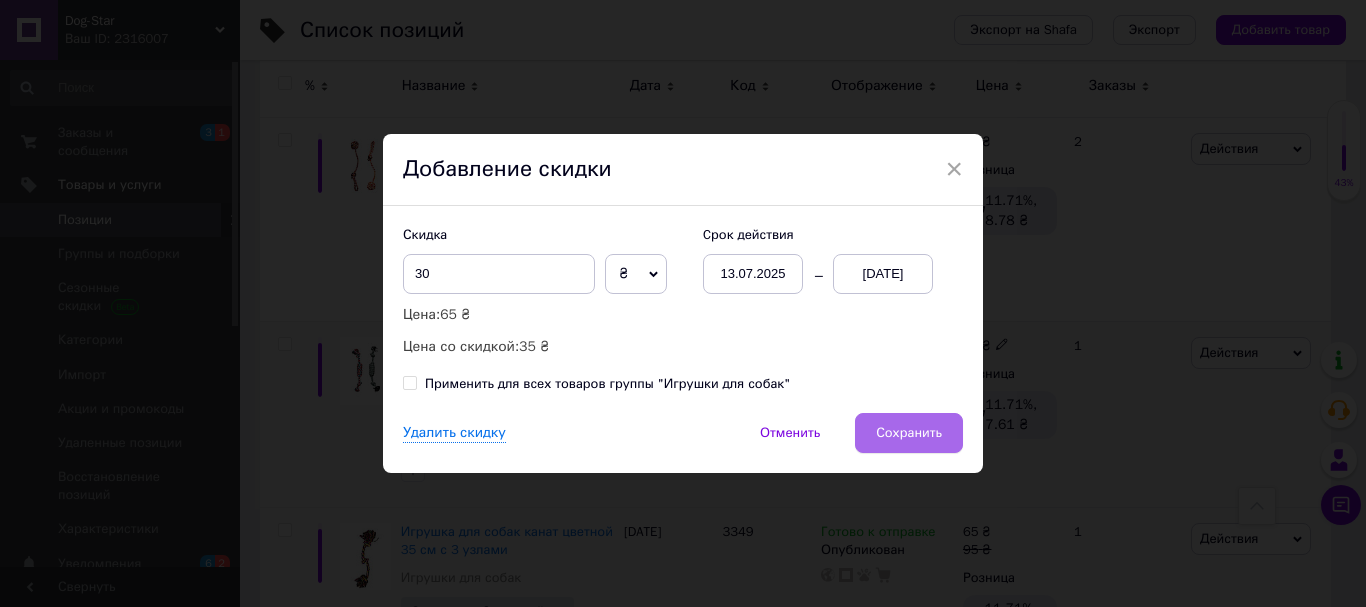 click on "Сохранить" at bounding box center [909, 433] 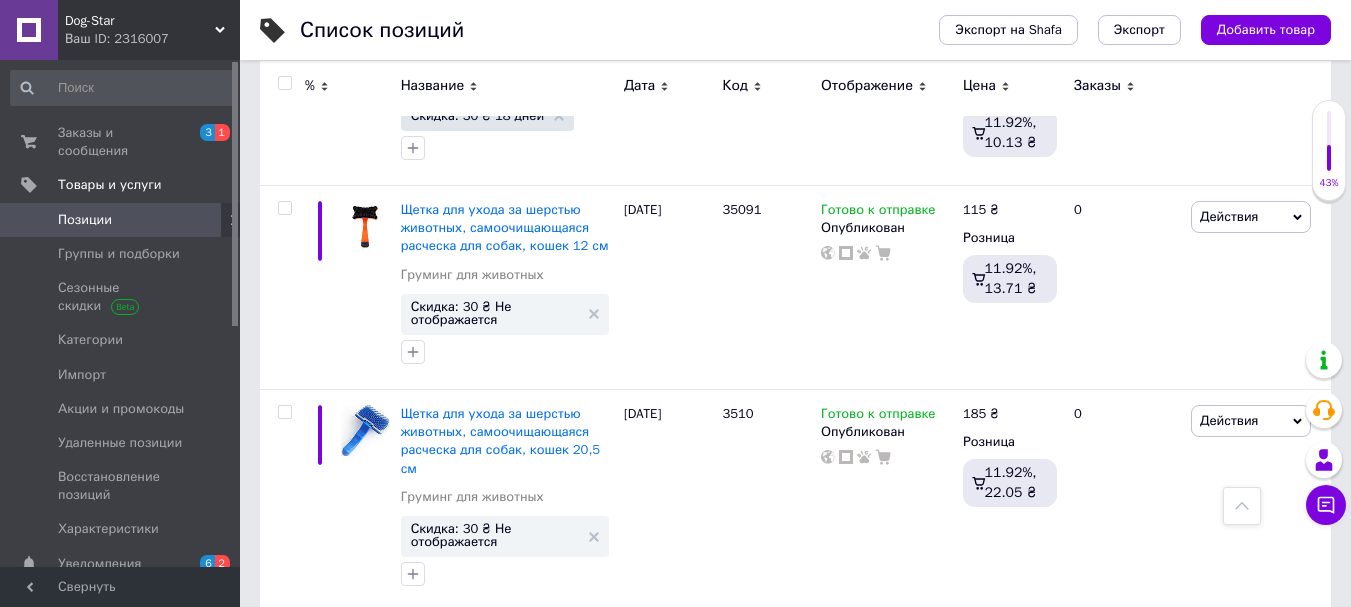 scroll, scrollTop: 2825, scrollLeft: 0, axis: vertical 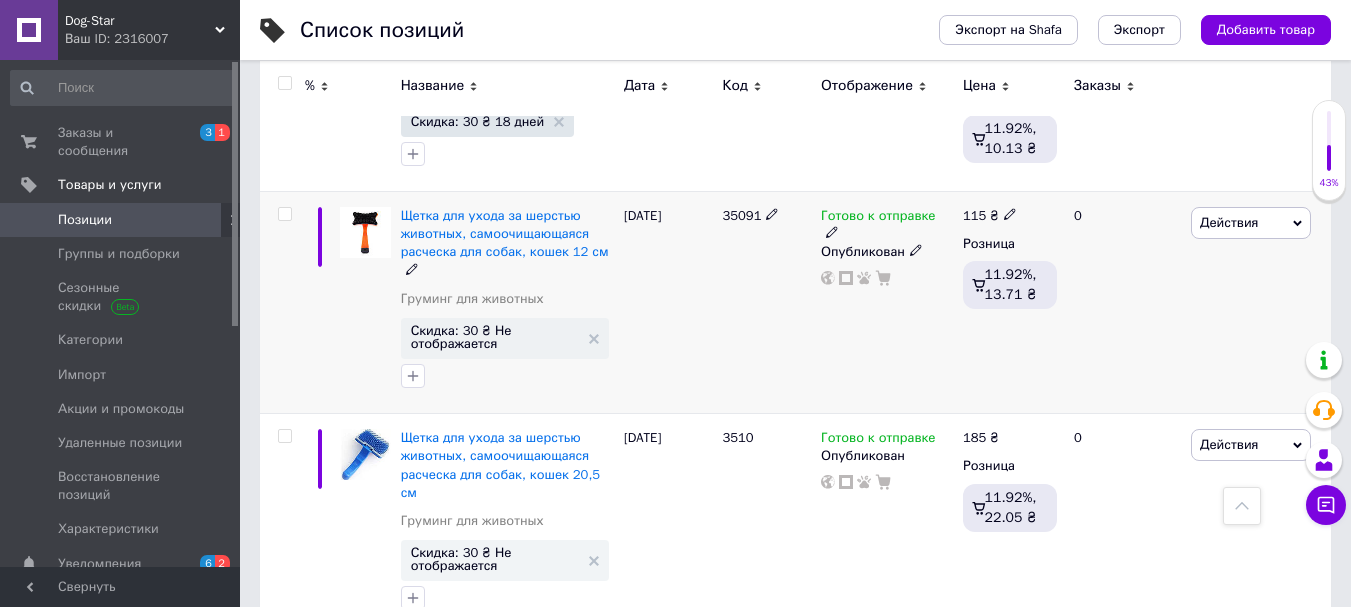 click on "Действия" at bounding box center [1229, 222] 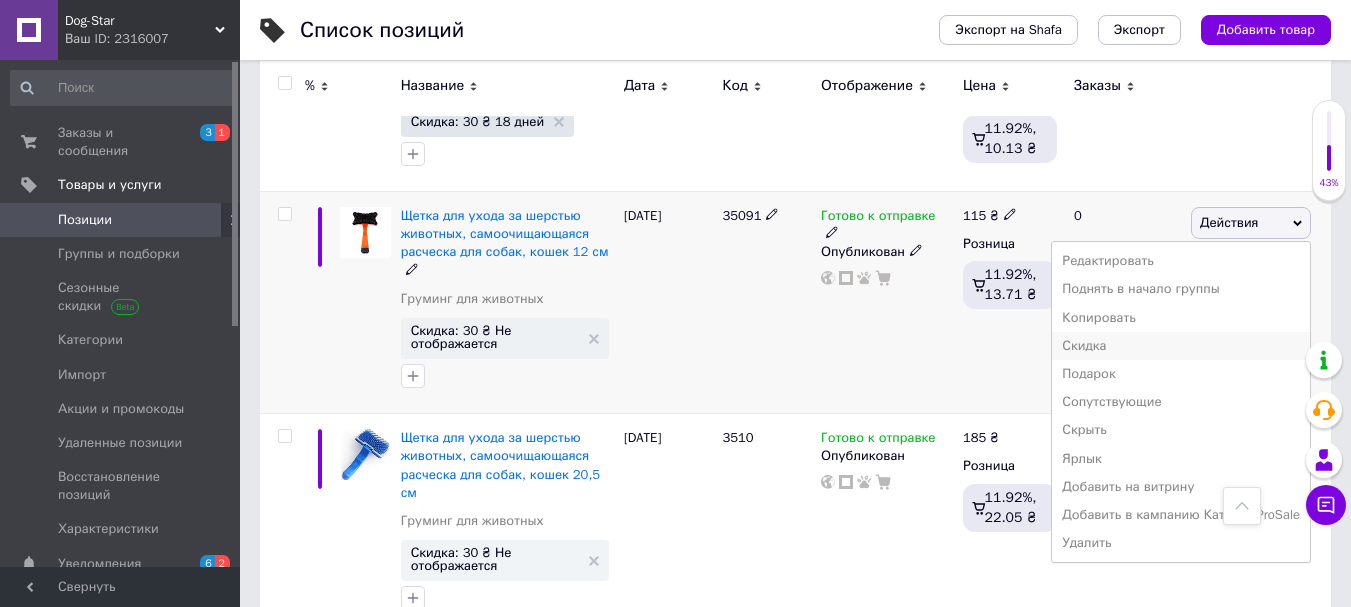click on "Скидка" at bounding box center [1181, 346] 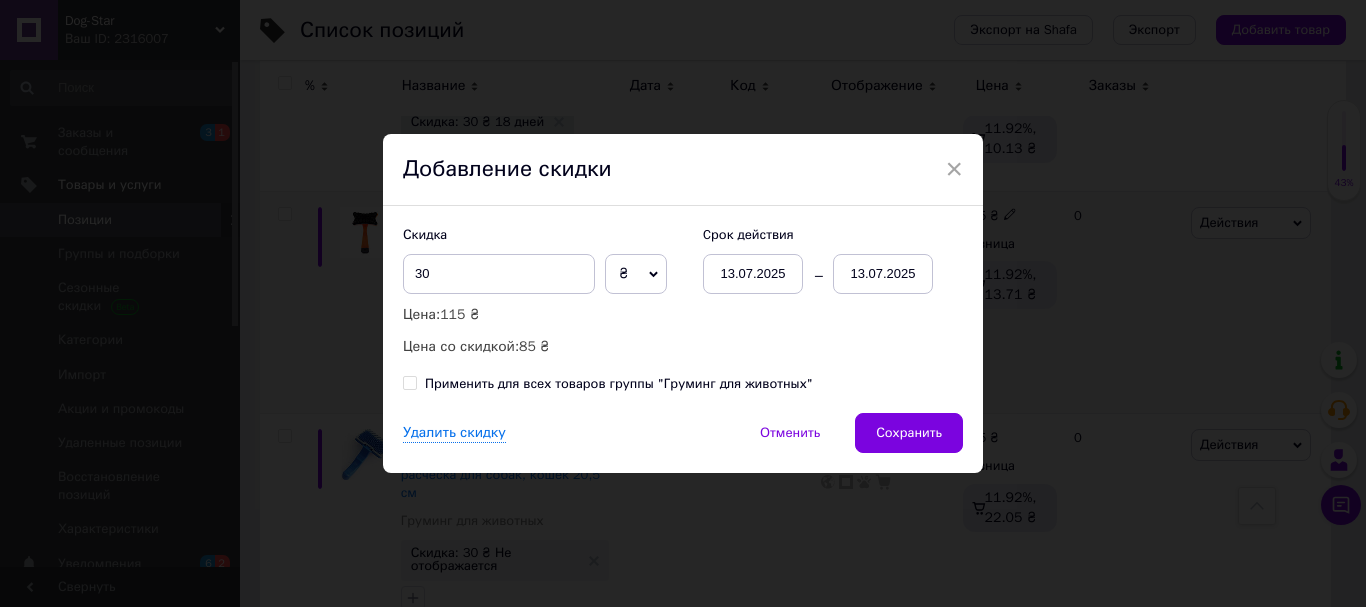 click on "13.07.2025" at bounding box center [883, 274] 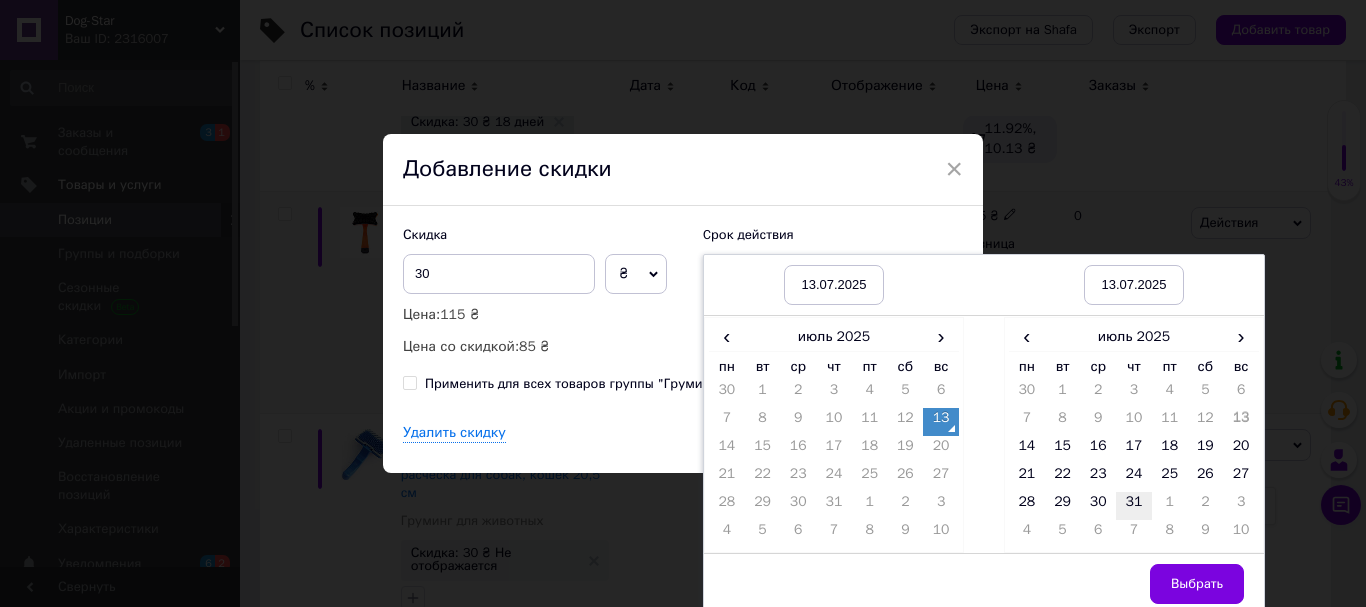 click on "31" at bounding box center (1134, 506) 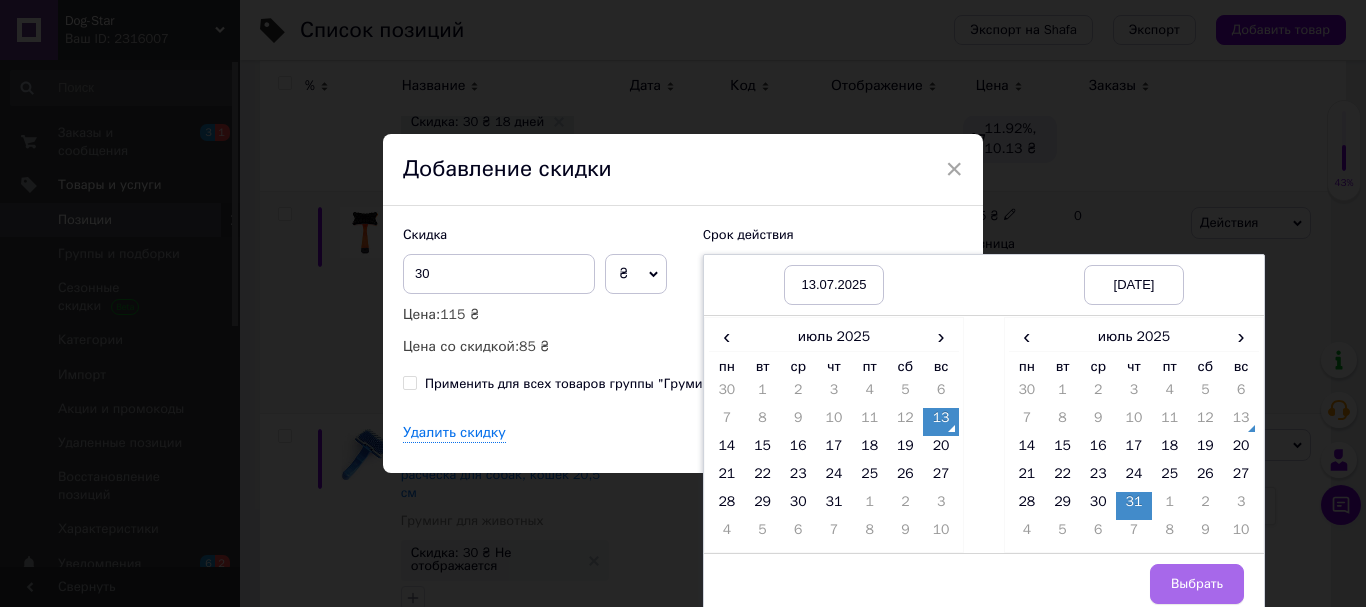 click on "Выбрать" at bounding box center (1197, 584) 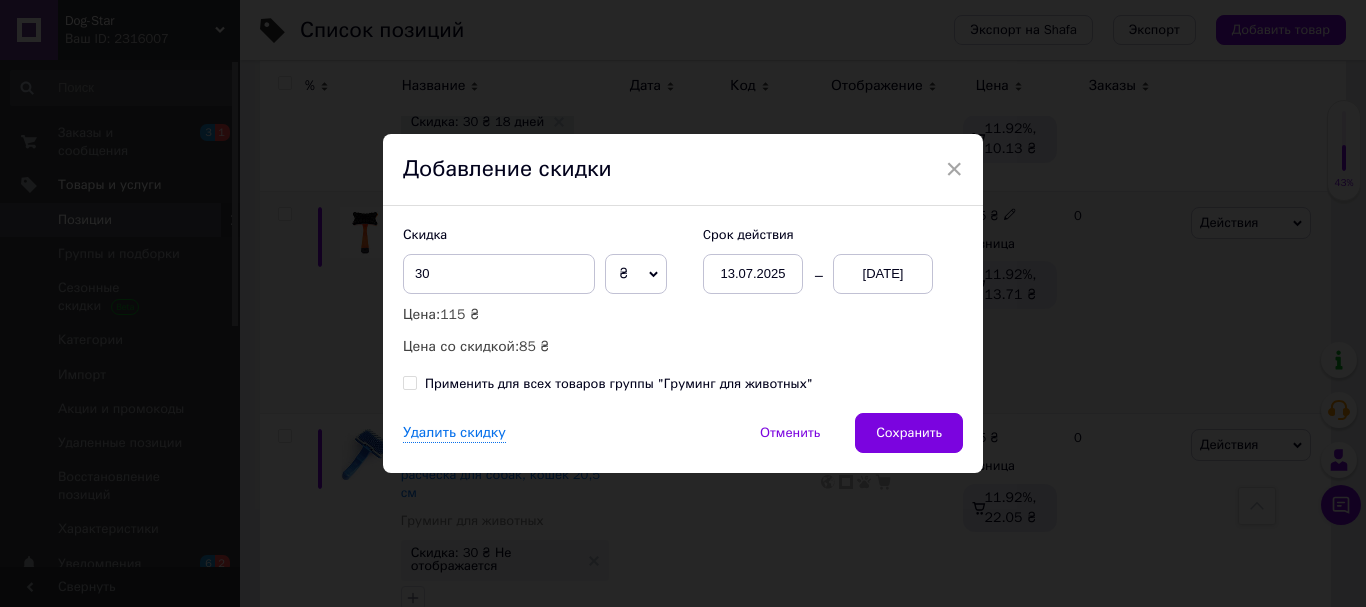 click on "Сохранить" at bounding box center [909, 433] 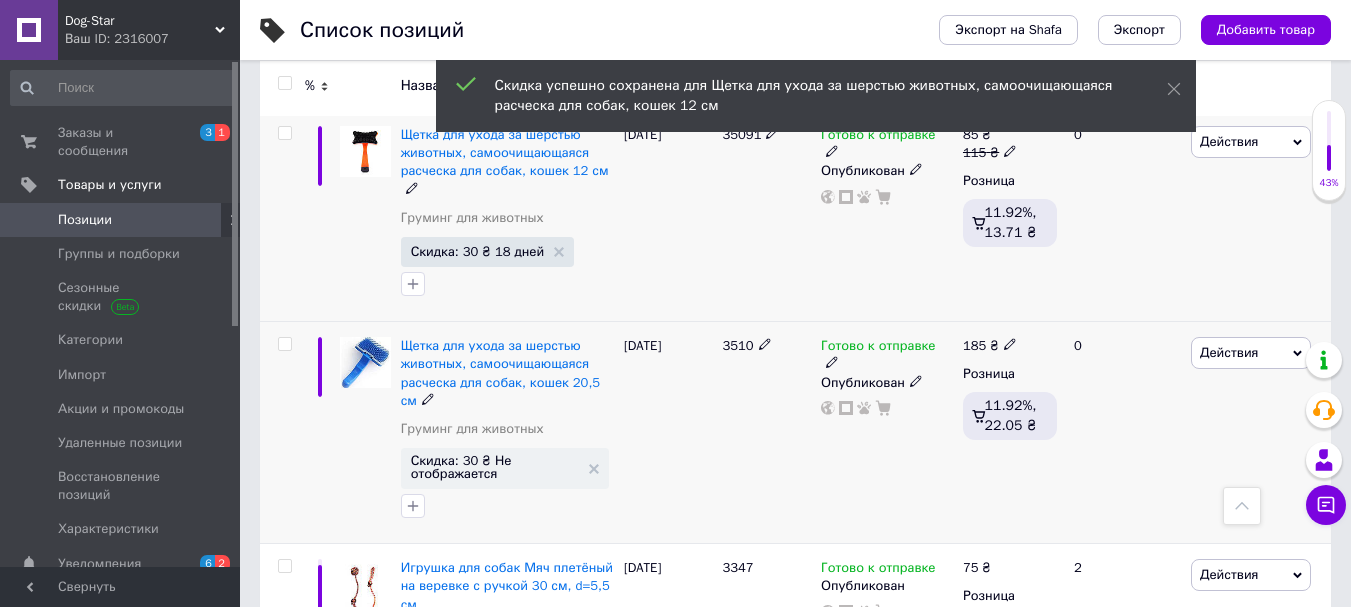 scroll, scrollTop: 3025, scrollLeft: 0, axis: vertical 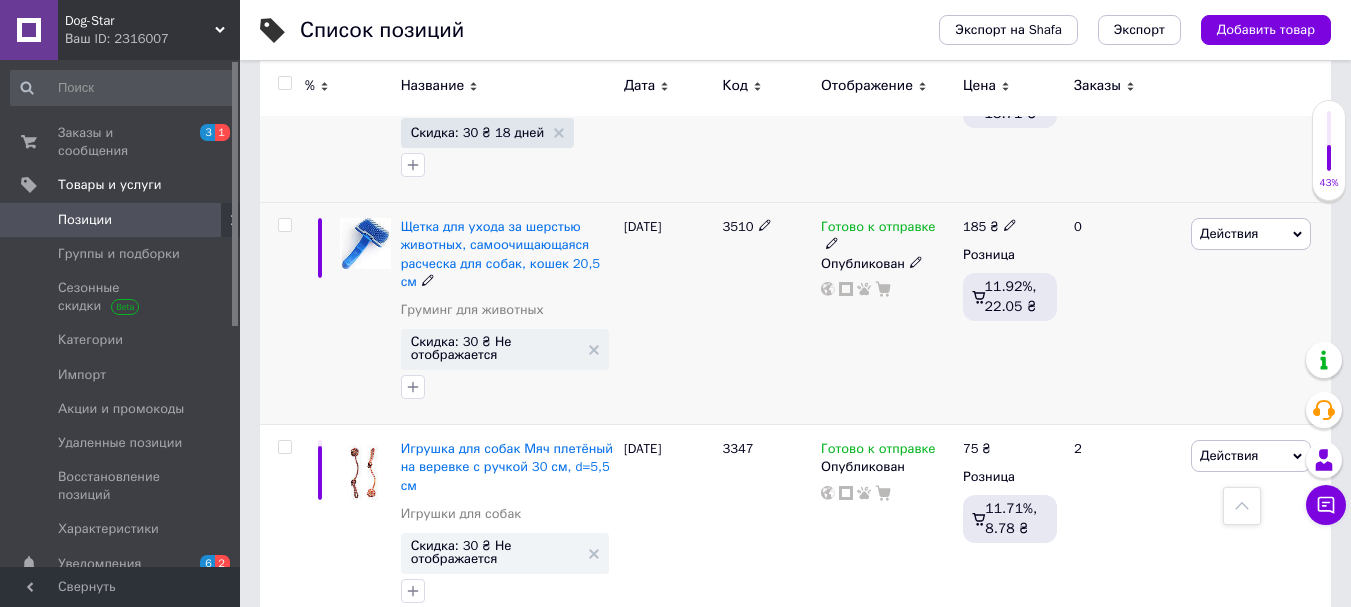 click on "Действия" at bounding box center [1229, 233] 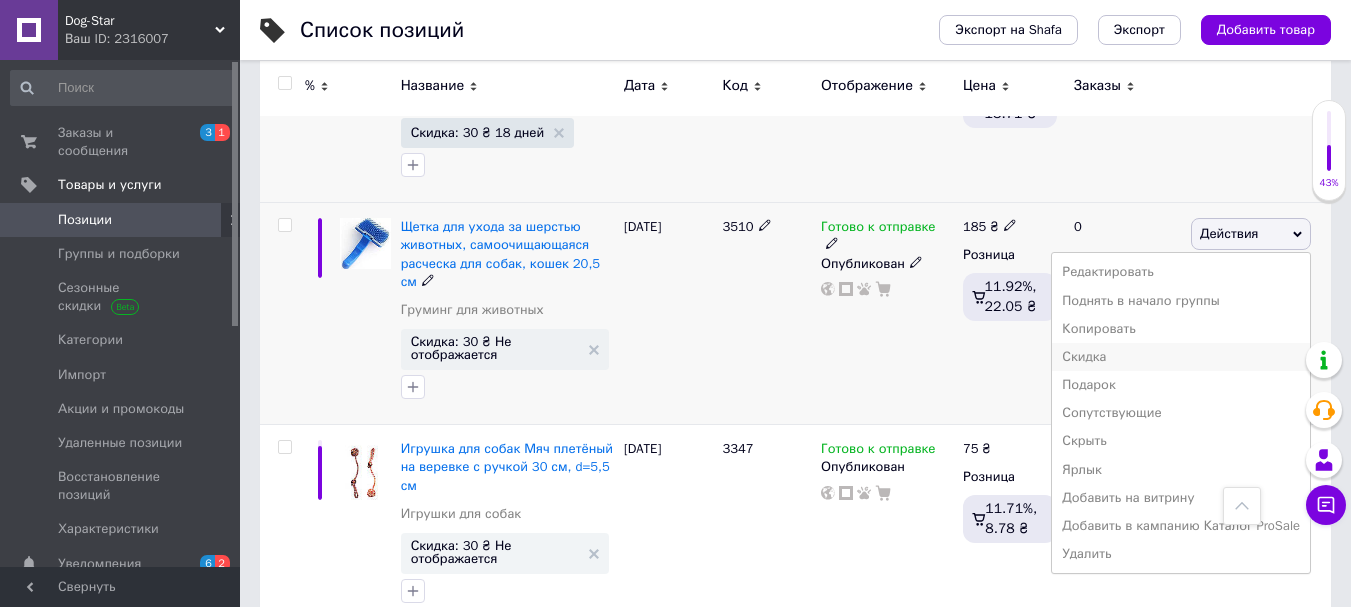 click on "Скидка" at bounding box center [1181, 357] 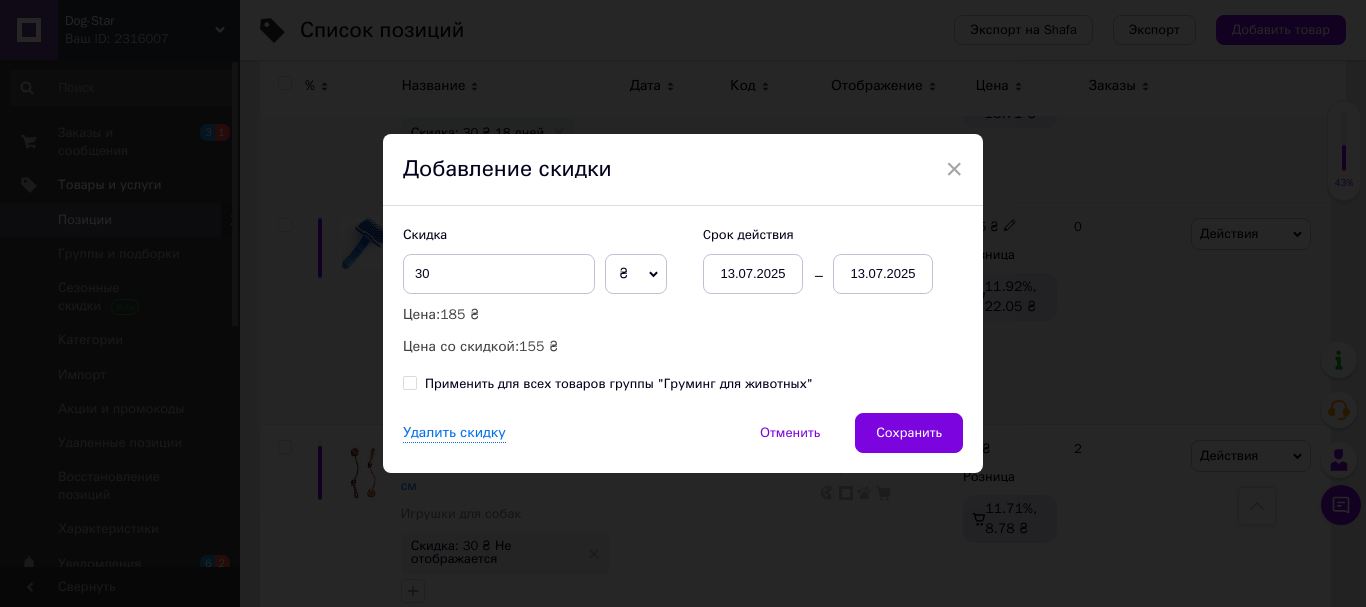 click on "13.07.2025" at bounding box center [883, 274] 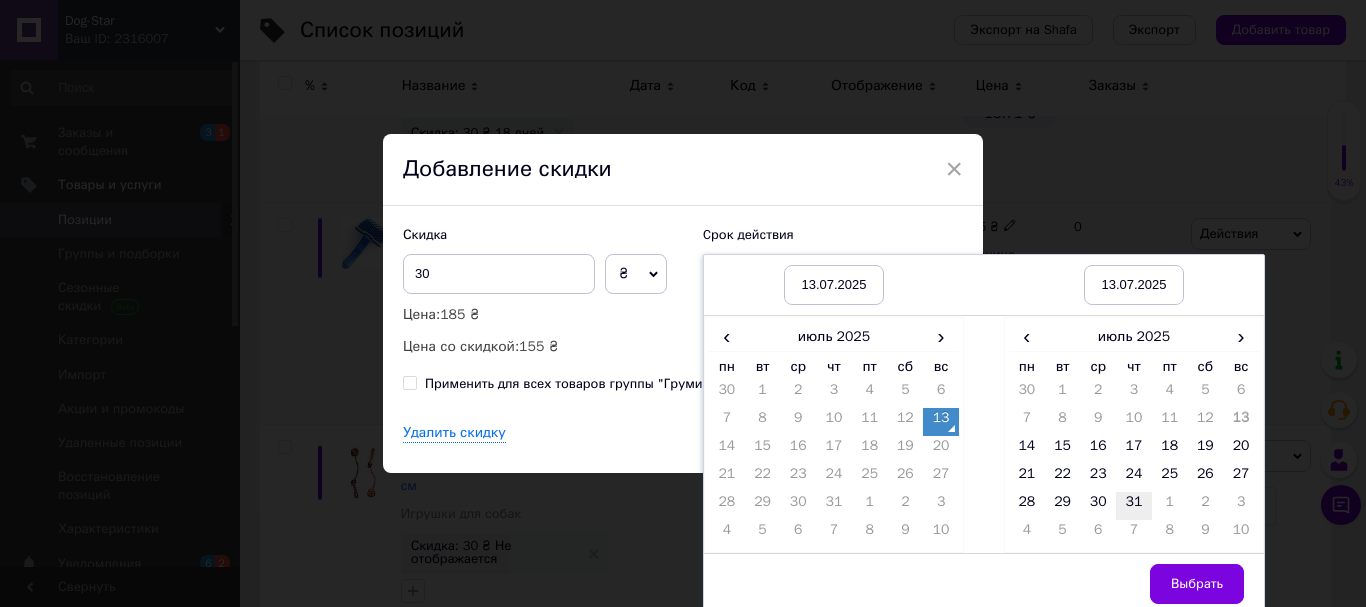click on "31" at bounding box center [1134, 506] 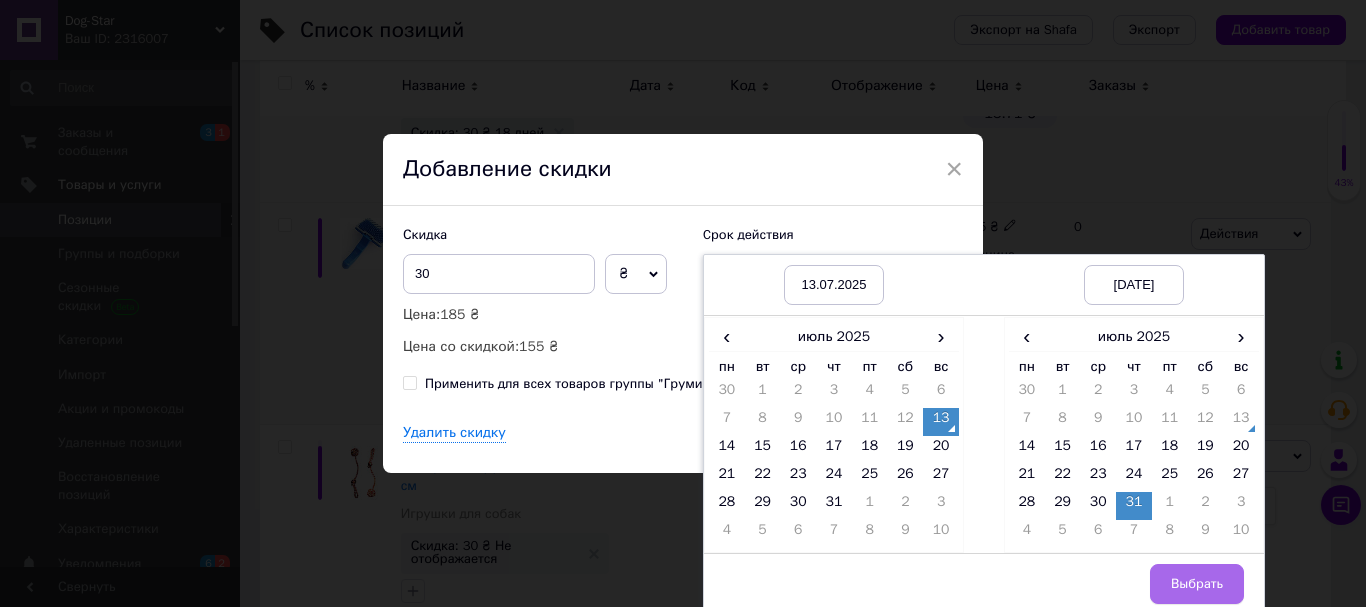 click on "Выбрать" at bounding box center (1197, 584) 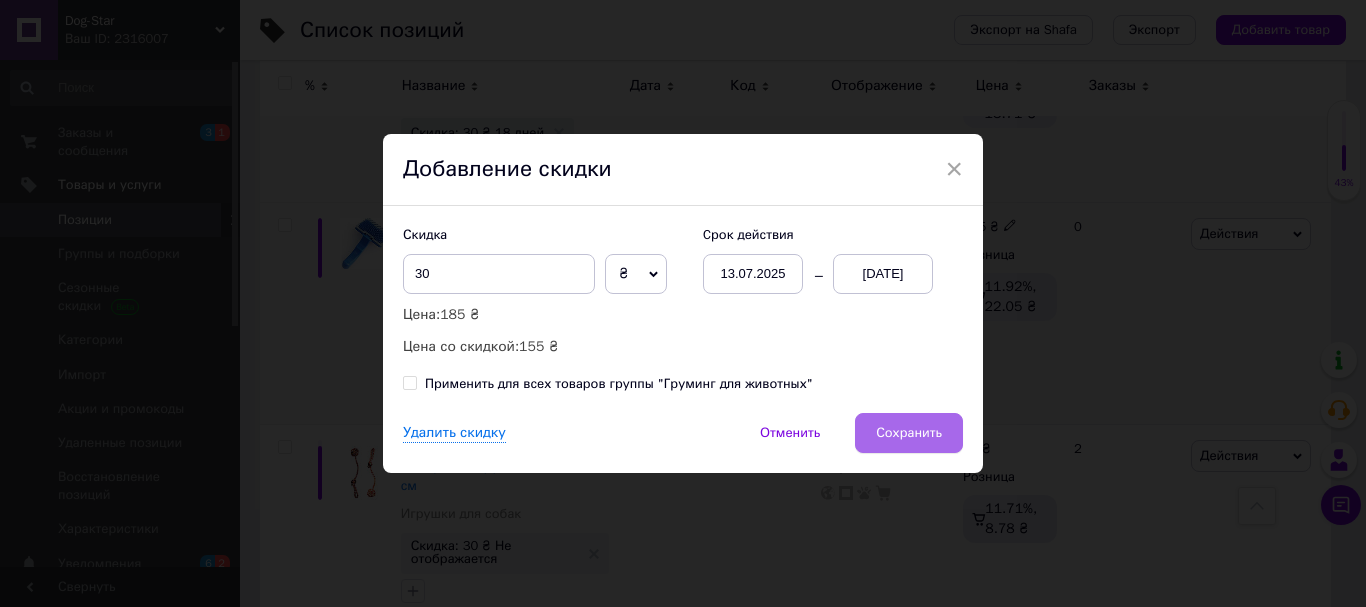 click on "Сохранить" at bounding box center [909, 433] 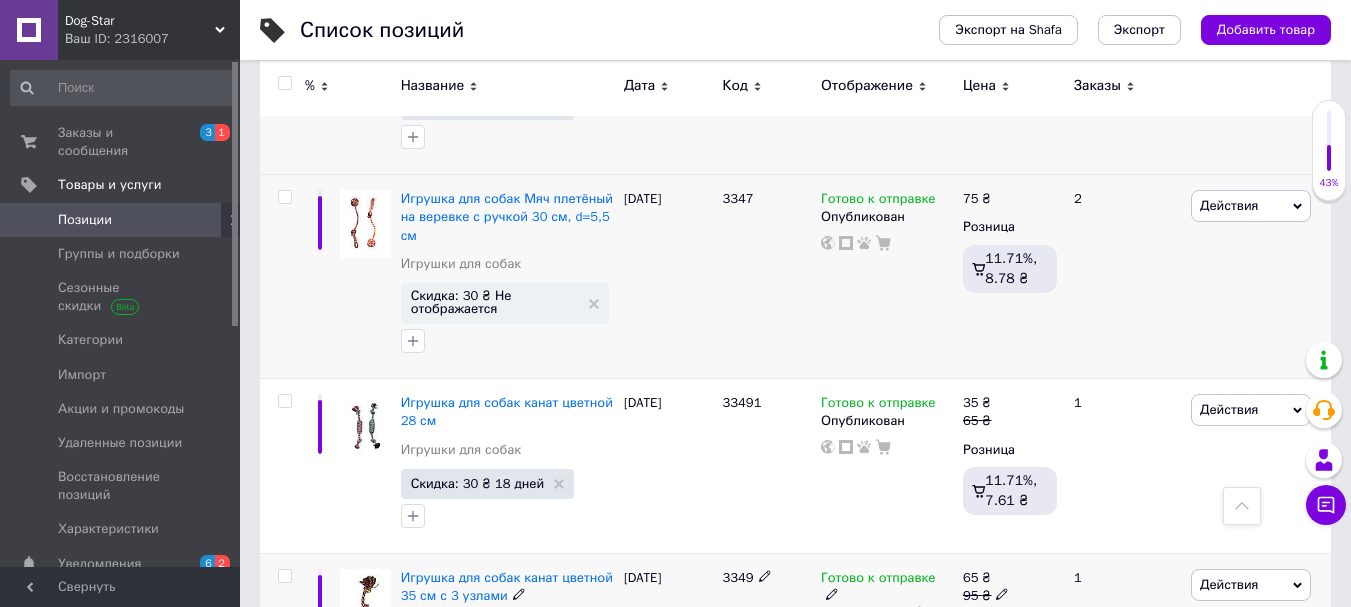 scroll, scrollTop: 3125, scrollLeft: 0, axis: vertical 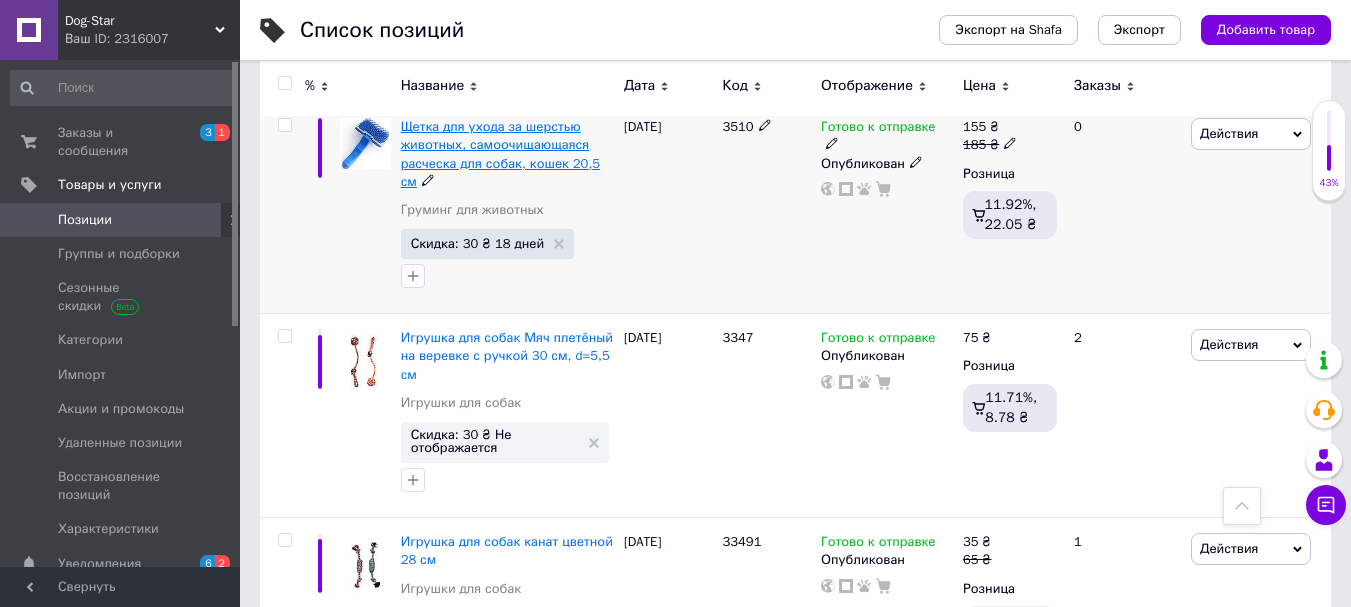 click on "Щетка для ухода за шерстью животных, самоочищающаяся расческа для собак, кошек 20,5 см" at bounding box center [500, 154] 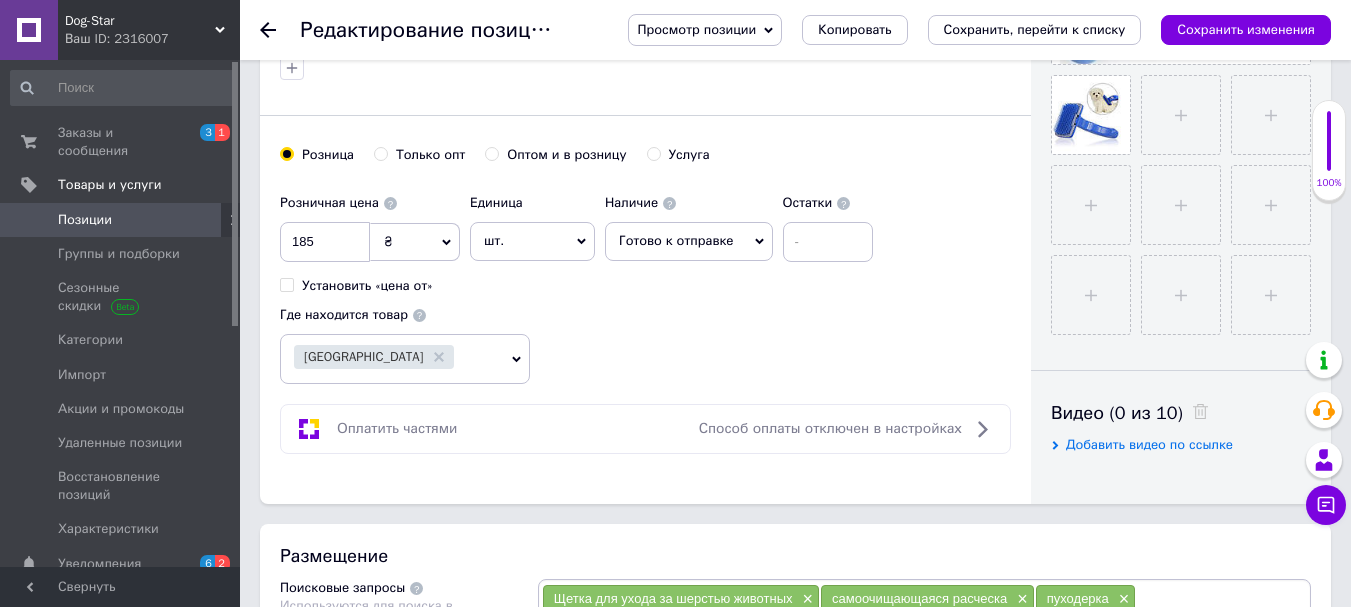 scroll, scrollTop: 900, scrollLeft: 0, axis: vertical 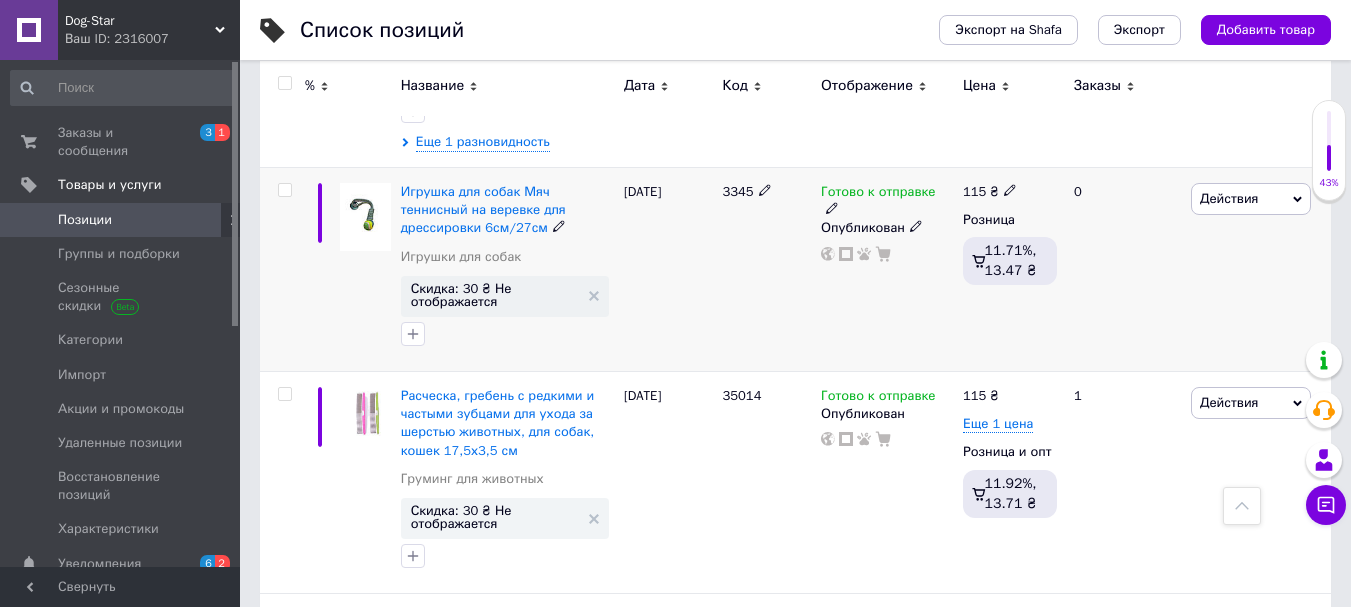 click on "Действия" at bounding box center (1229, 198) 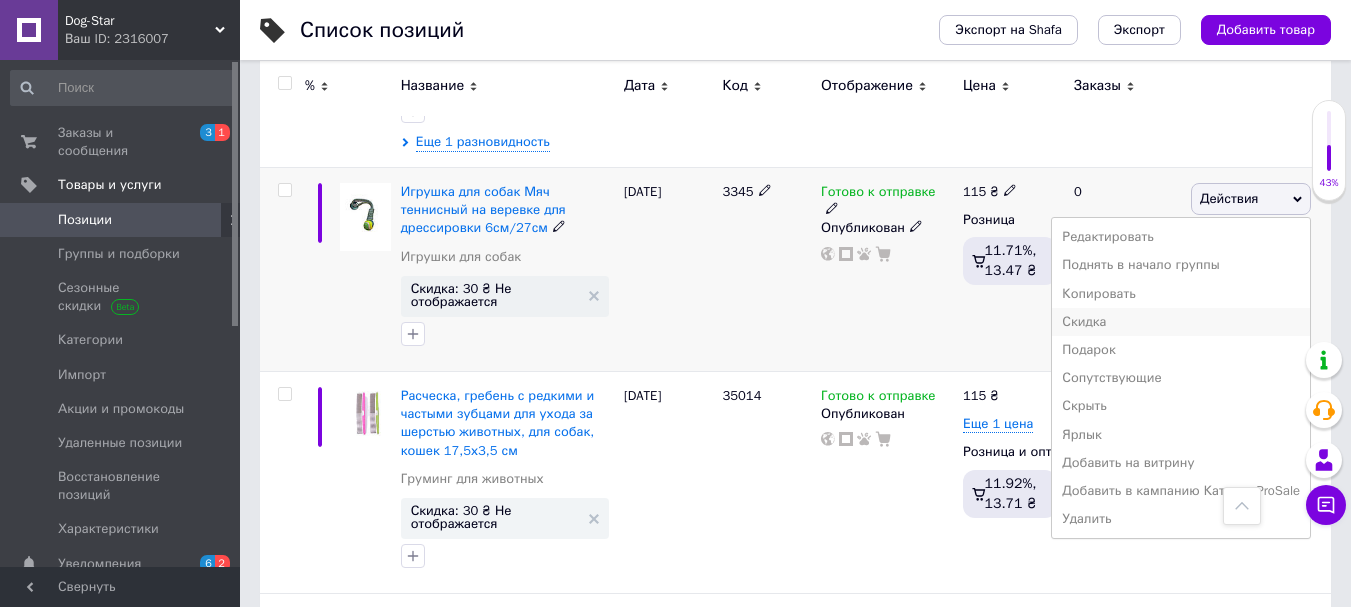 click on "Скидка" at bounding box center [1181, 322] 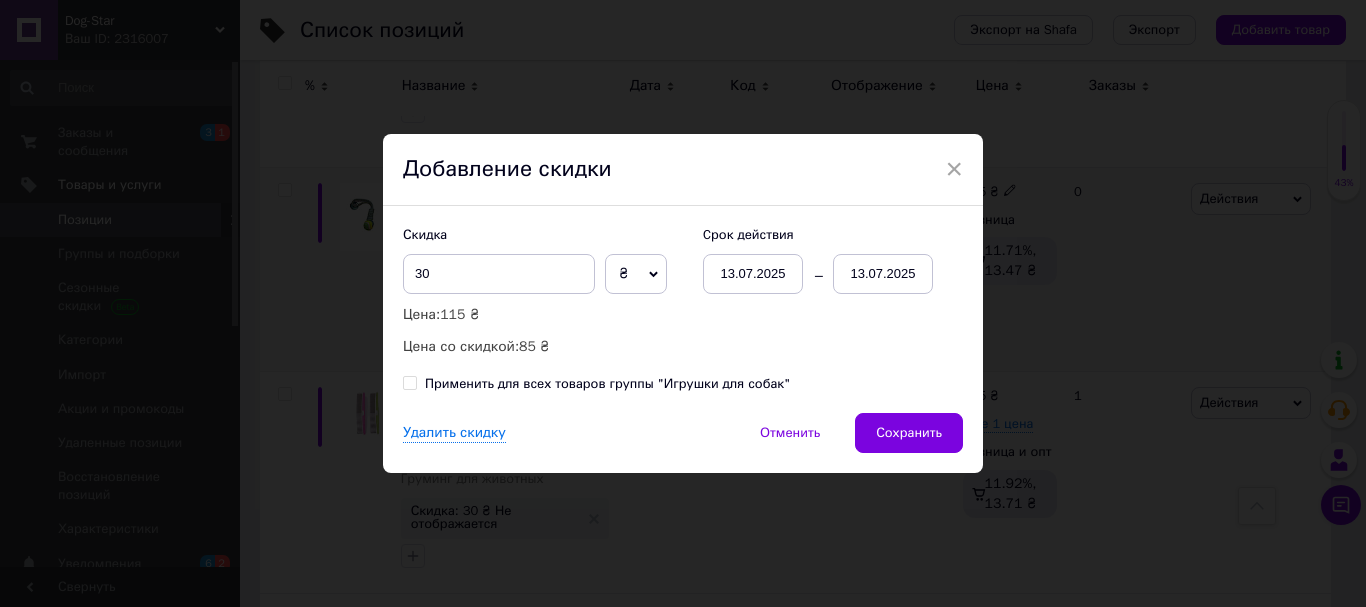 click on "13.07.2025" at bounding box center [883, 274] 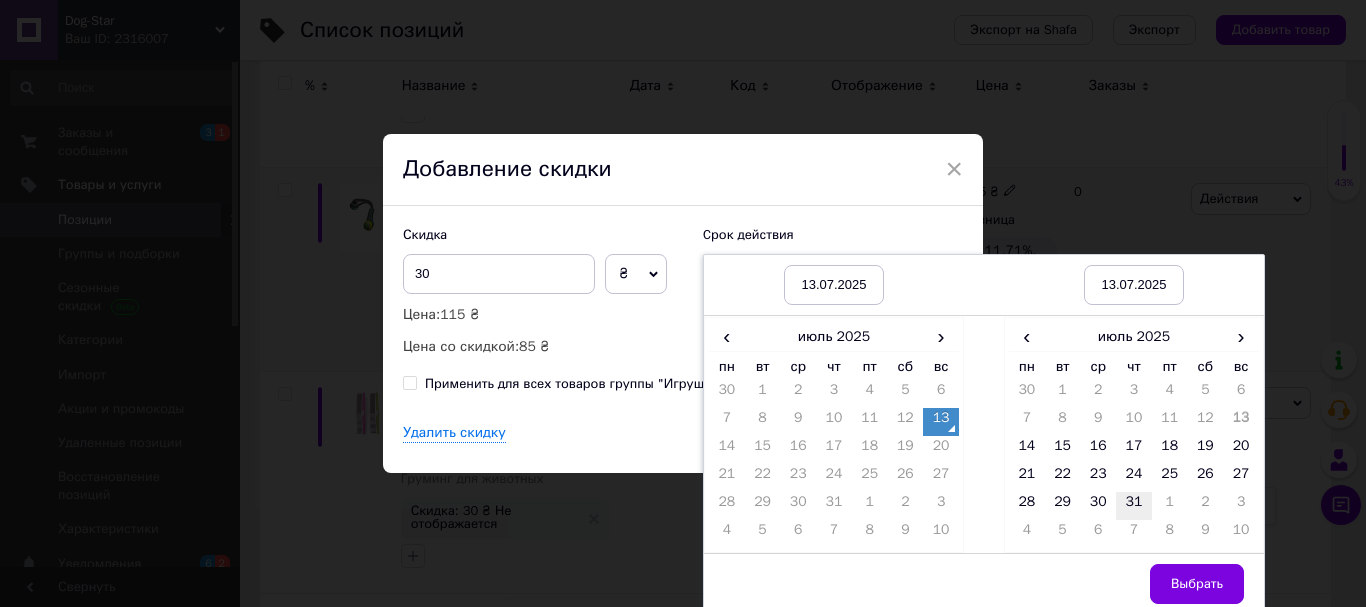 click on "31" at bounding box center [1134, 506] 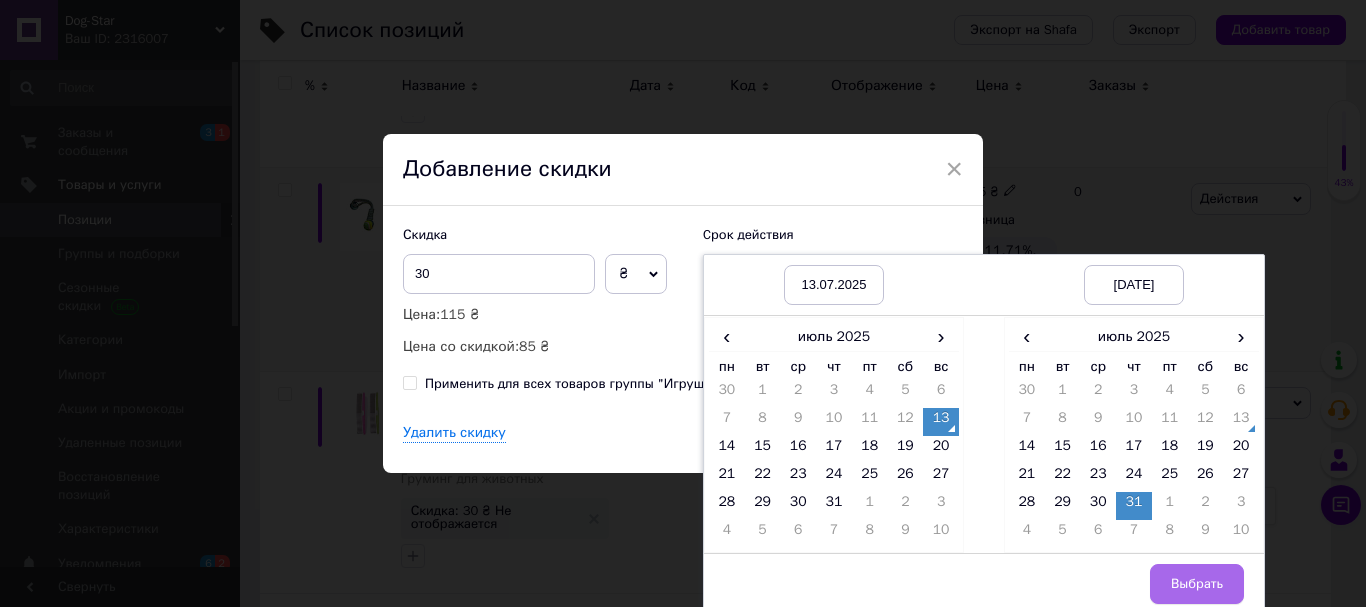 drag, startPoint x: 1200, startPoint y: 575, endPoint x: 1106, endPoint y: 533, distance: 102.9563 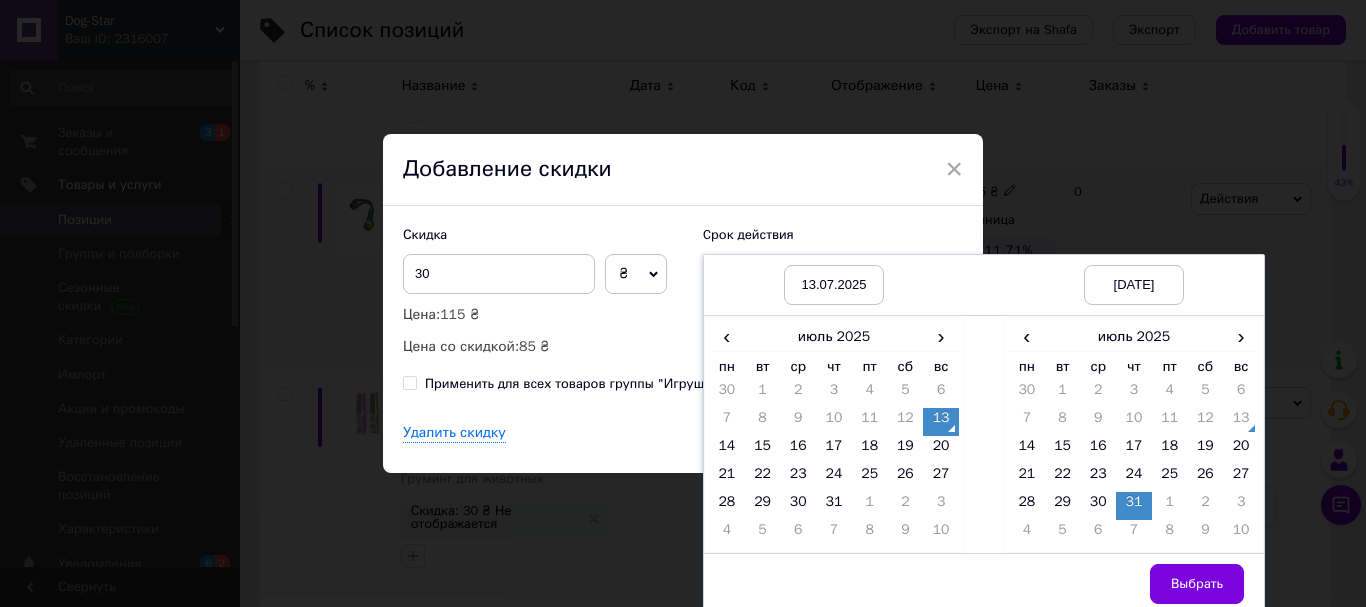 click on "Выбрать" at bounding box center (1197, 584) 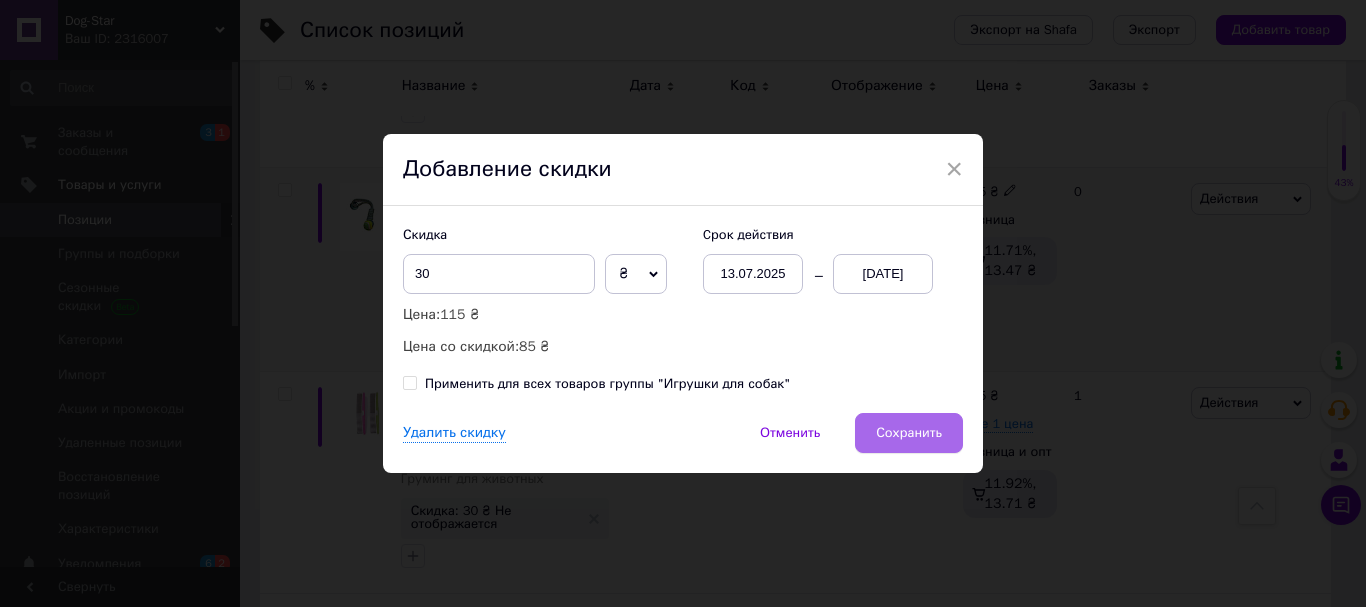 click on "Сохранить" at bounding box center (909, 433) 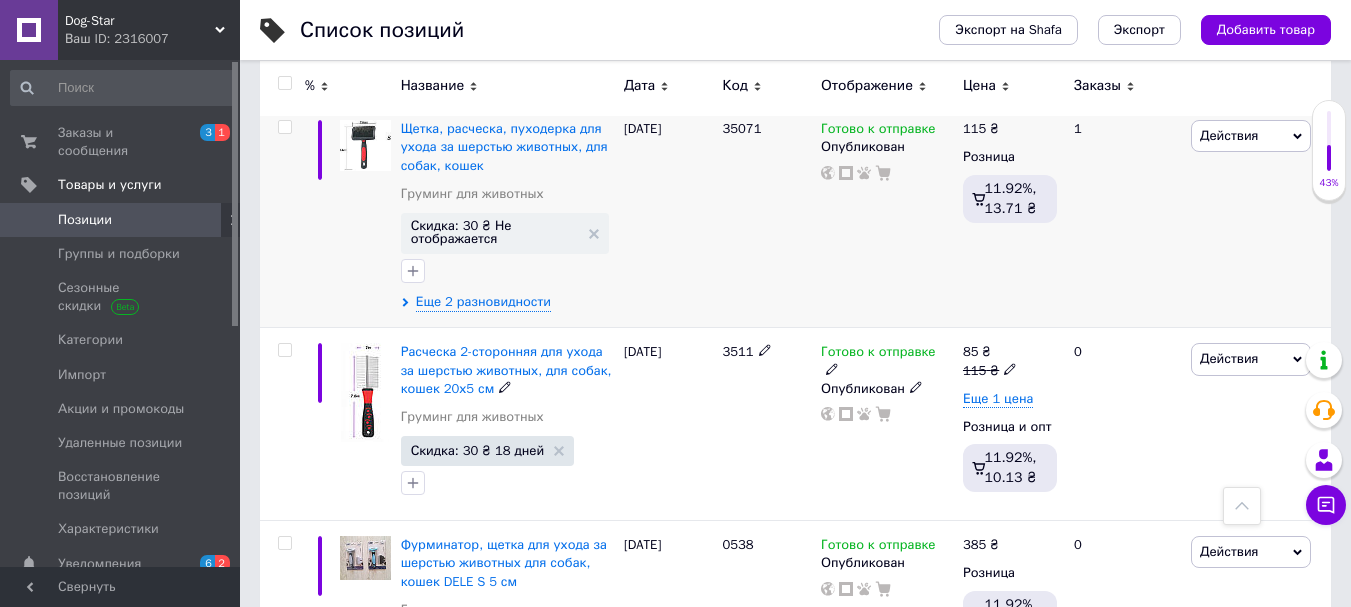 scroll, scrollTop: 1800, scrollLeft: 0, axis: vertical 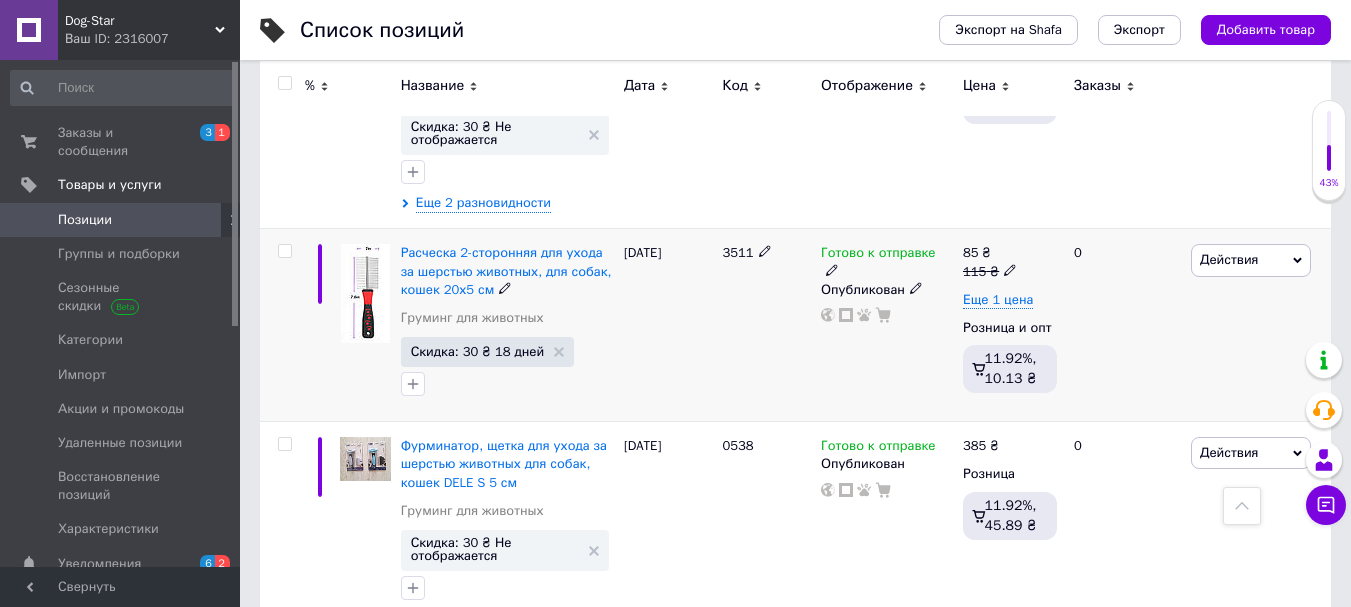 click on "Действия" at bounding box center (1229, 259) 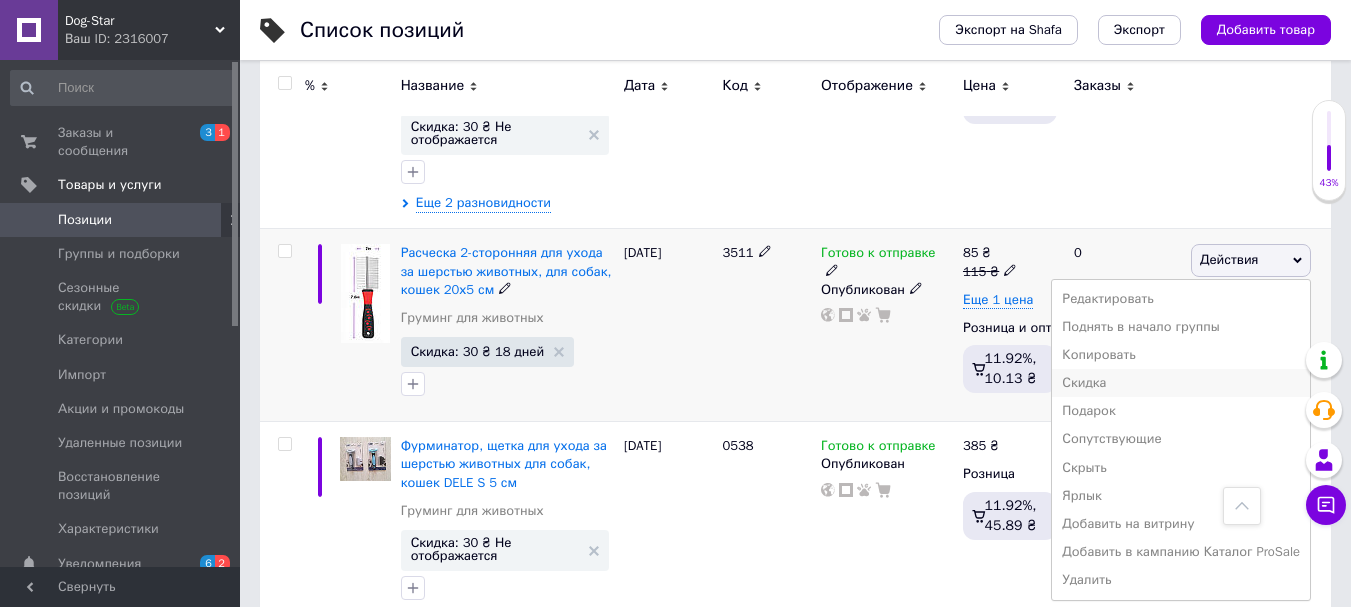 click on "Скидка" at bounding box center [1181, 383] 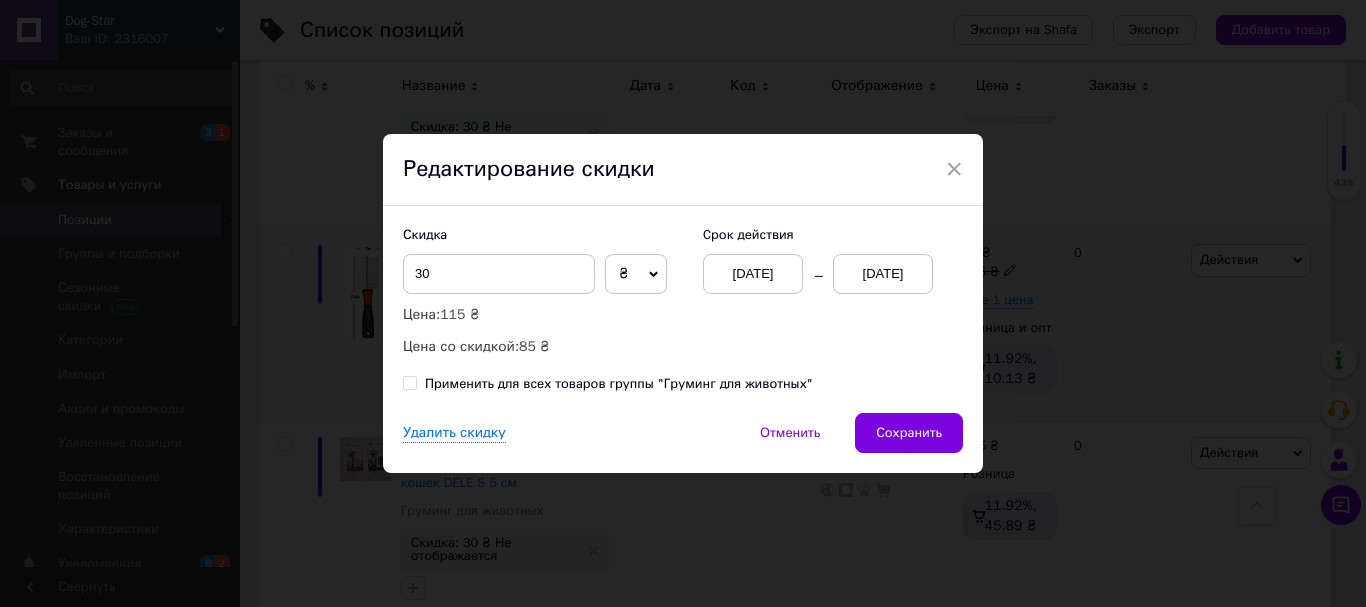 click on "[DATE]" at bounding box center [883, 274] 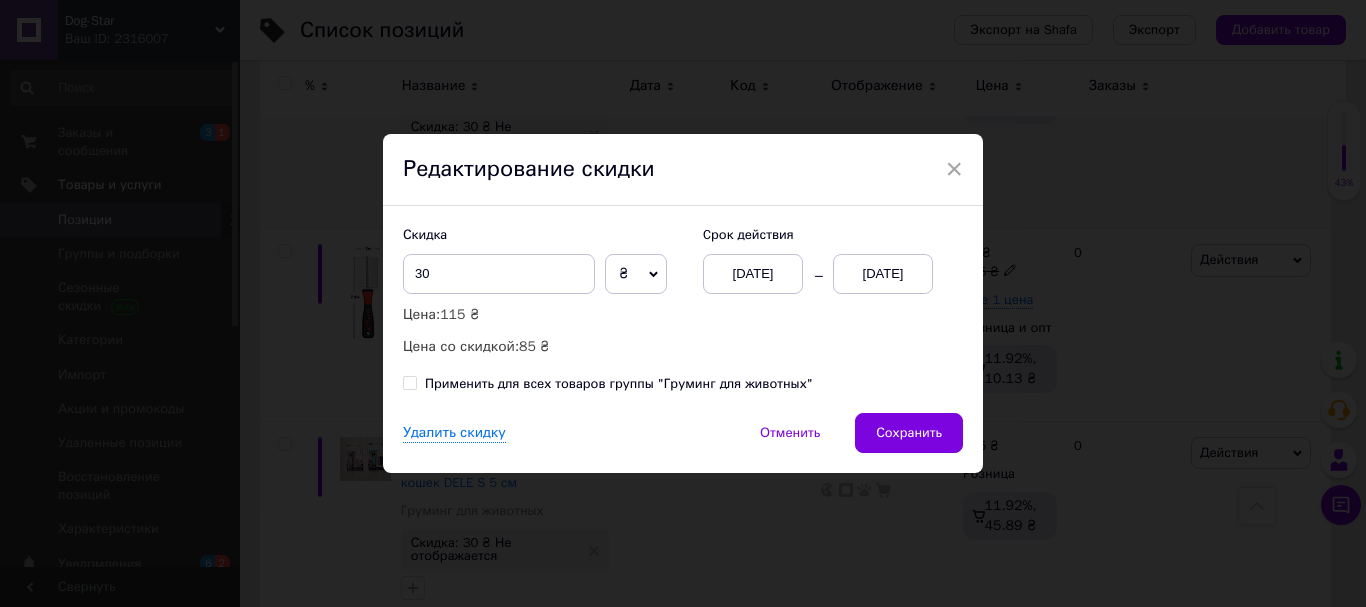 drag, startPoint x: 1026, startPoint y: 130, endPoint x: 1030, endPoint y: 141, distance: 11.7046995 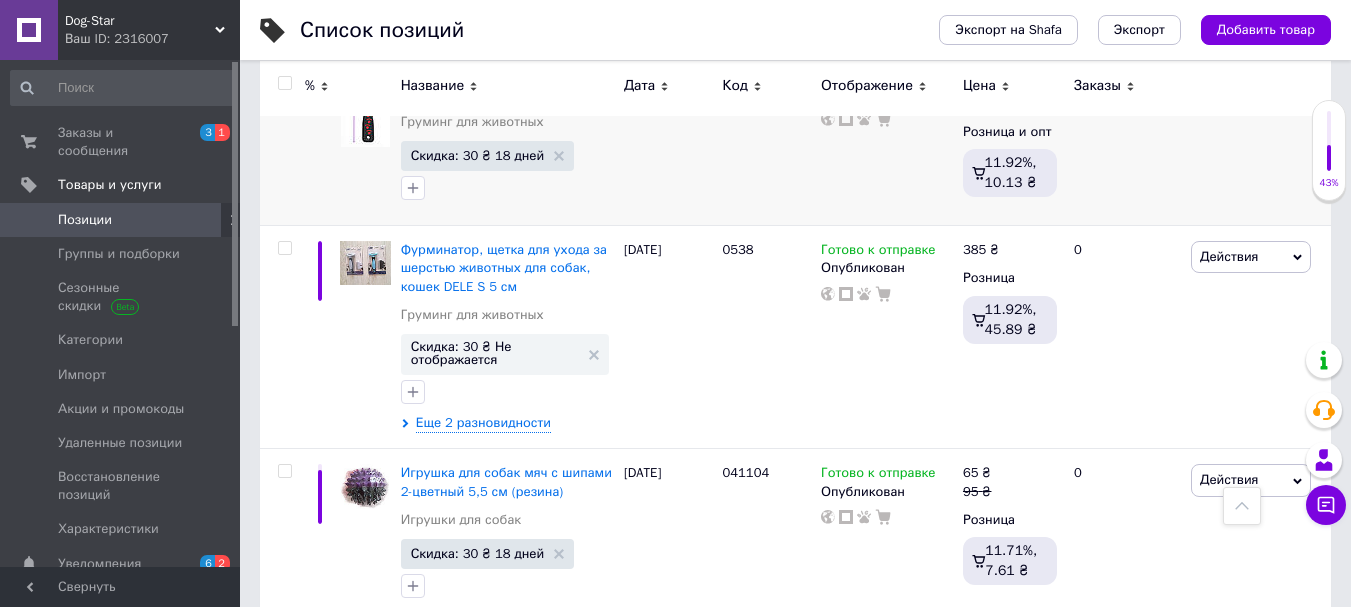 scroll, scrollTop: 2000, scrollLeft: 0, axis: vertical 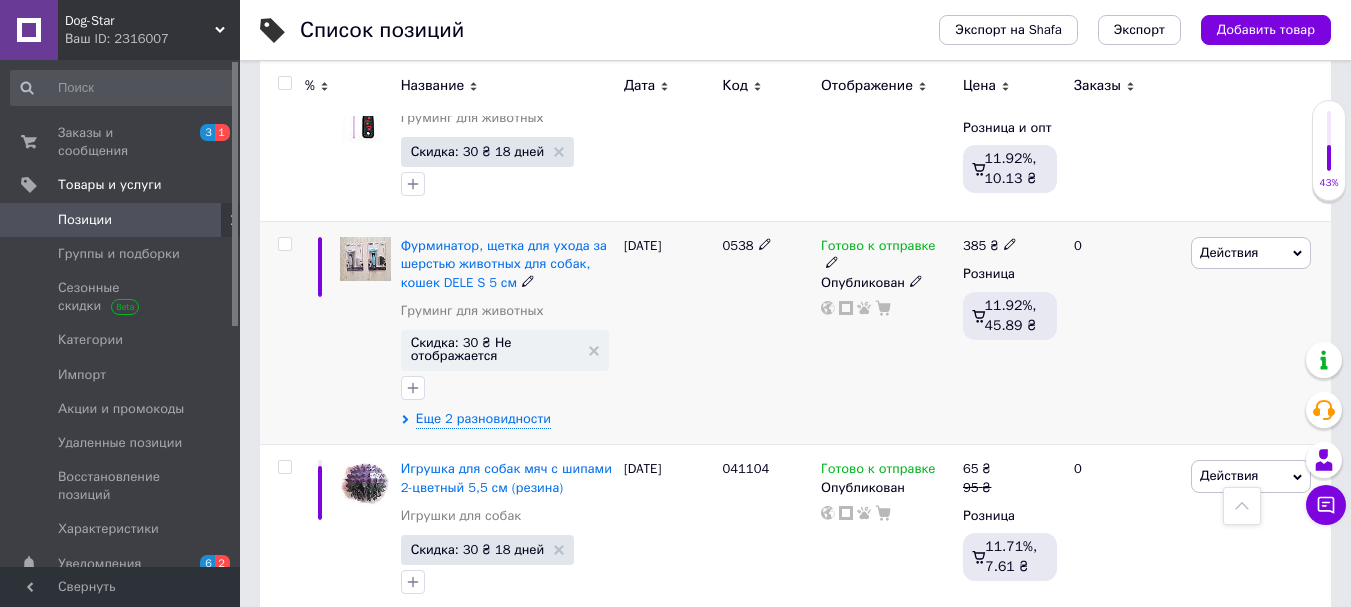 click on "Действия" at bounding box center (1229, 252) 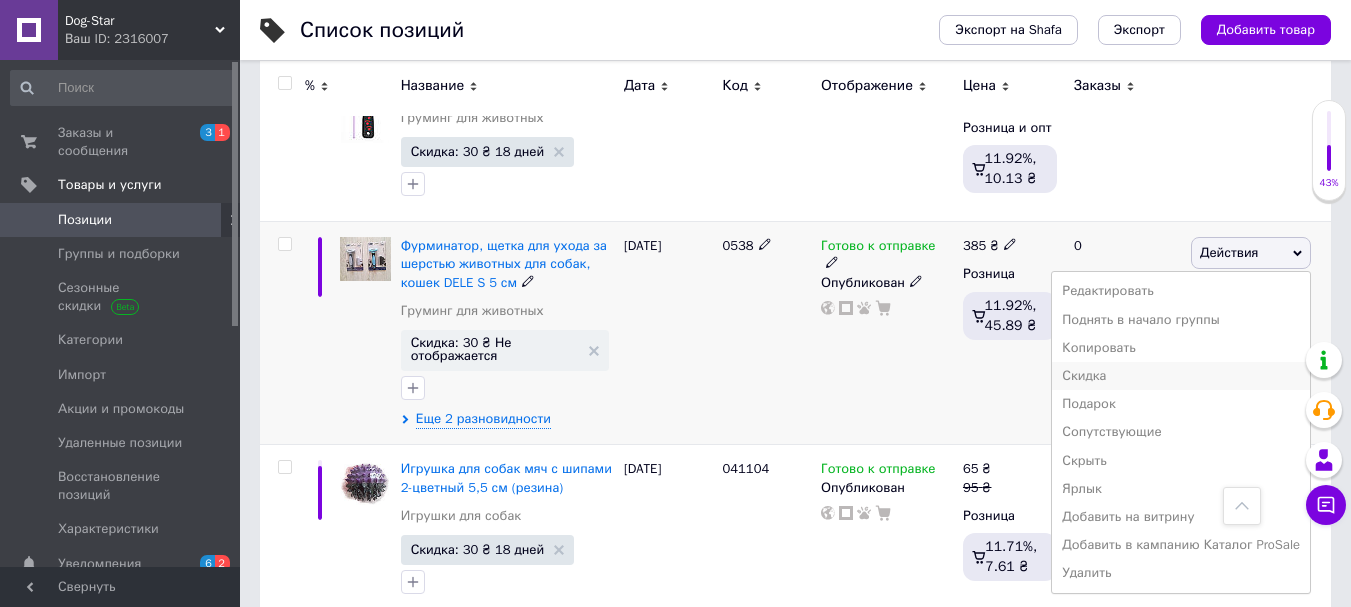 click on "Скидка" at bounding box center (1181, 376) 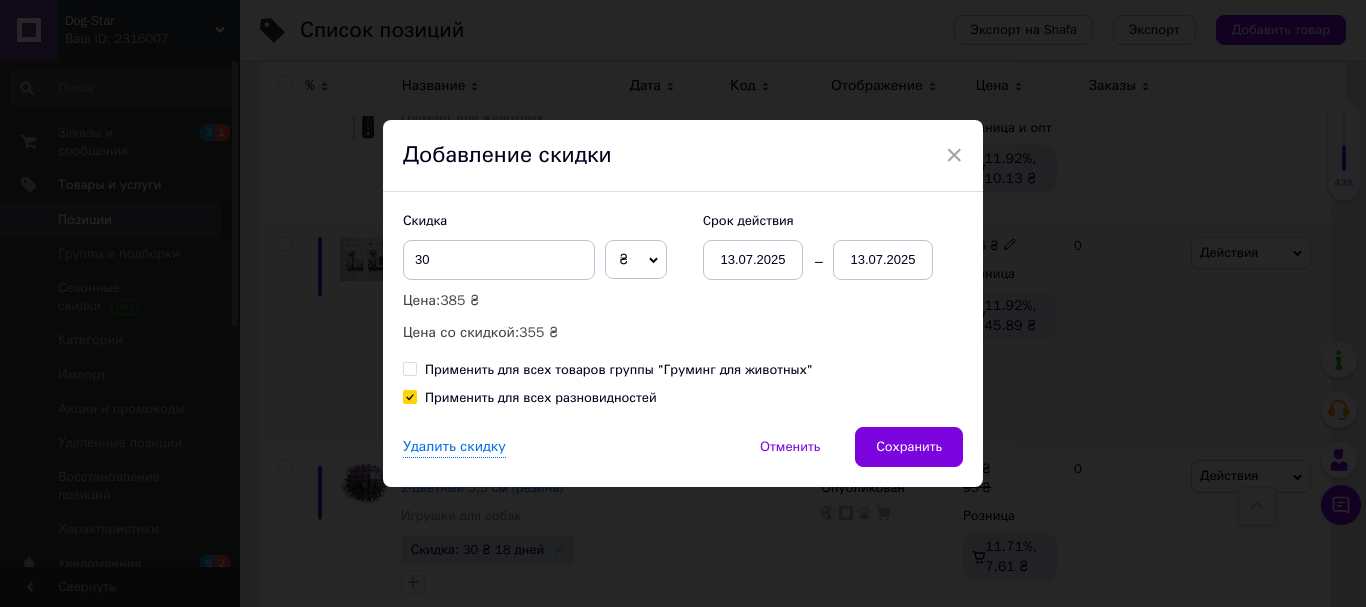 click on "13.07.2025" at bounding box center (883, 260) 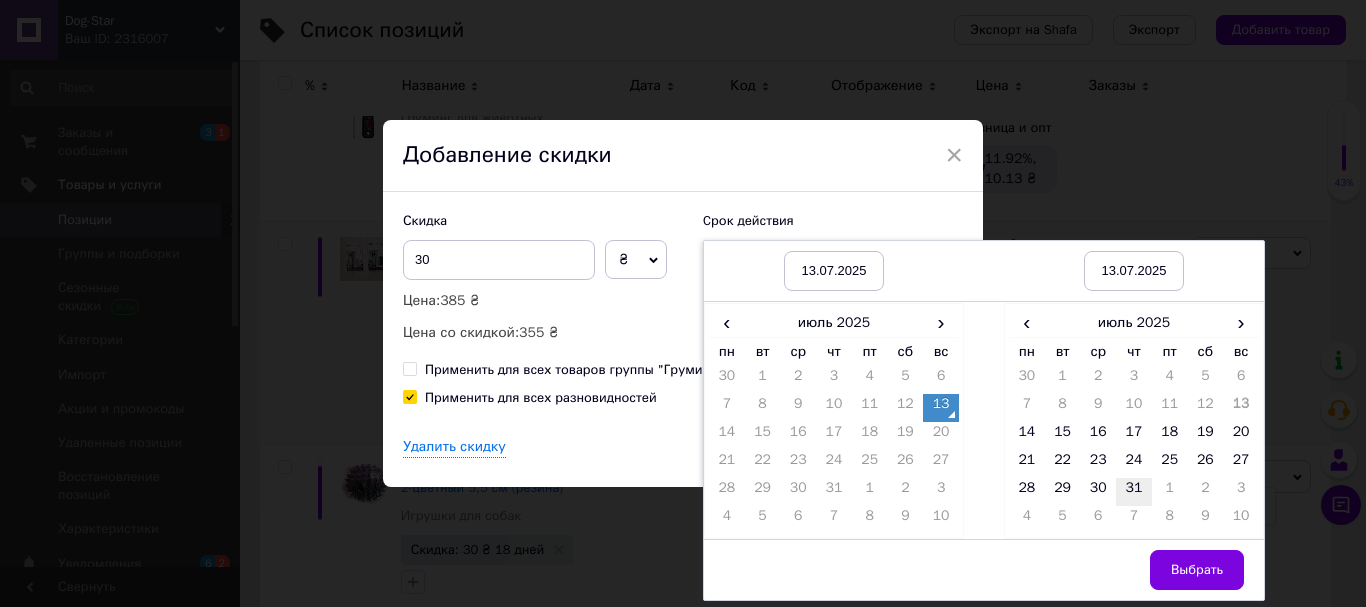 click on "31" at bounding box center [1134, 492] 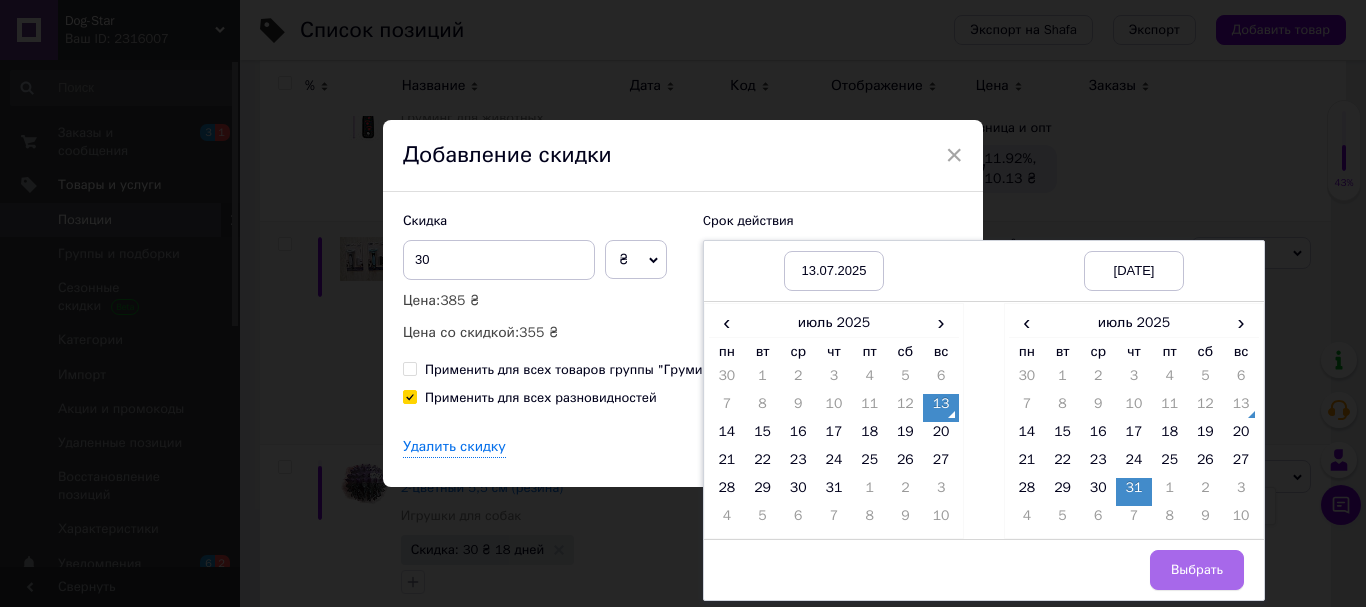 click on "Выбрать" at bounding box center (1197, 570) 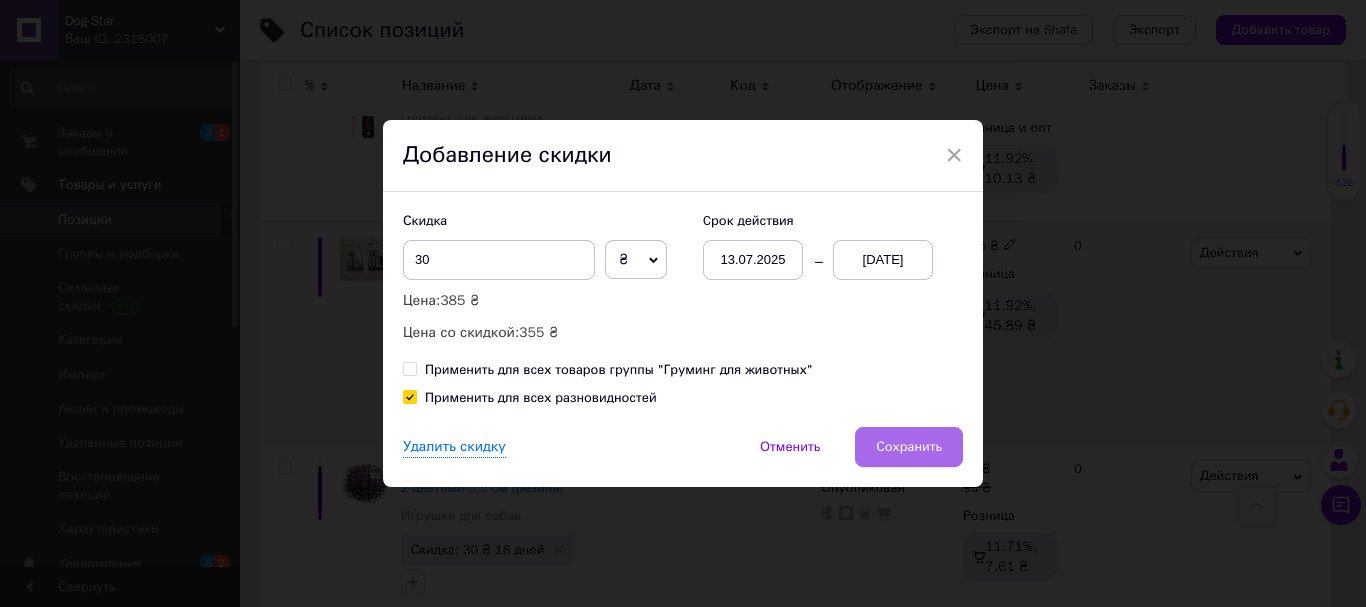 click on "Сохранить" at bounding box center [909, 447] 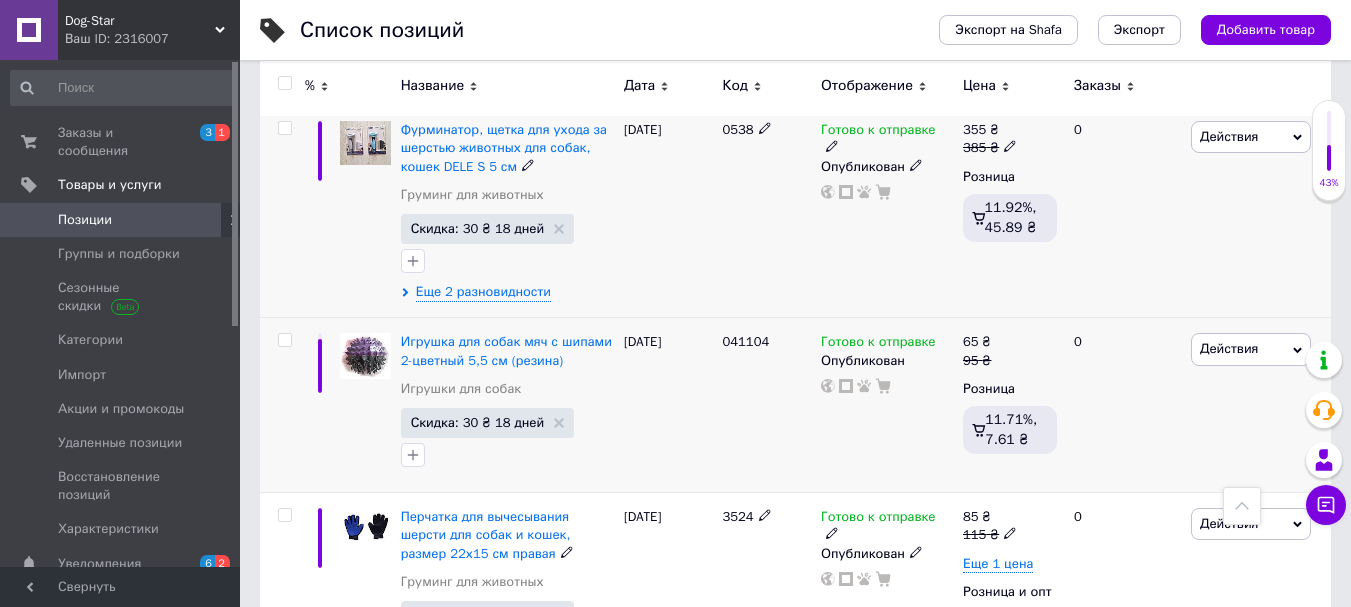 scroll, scrollTop: 2200, scrollLeft: 0, axis: vertical 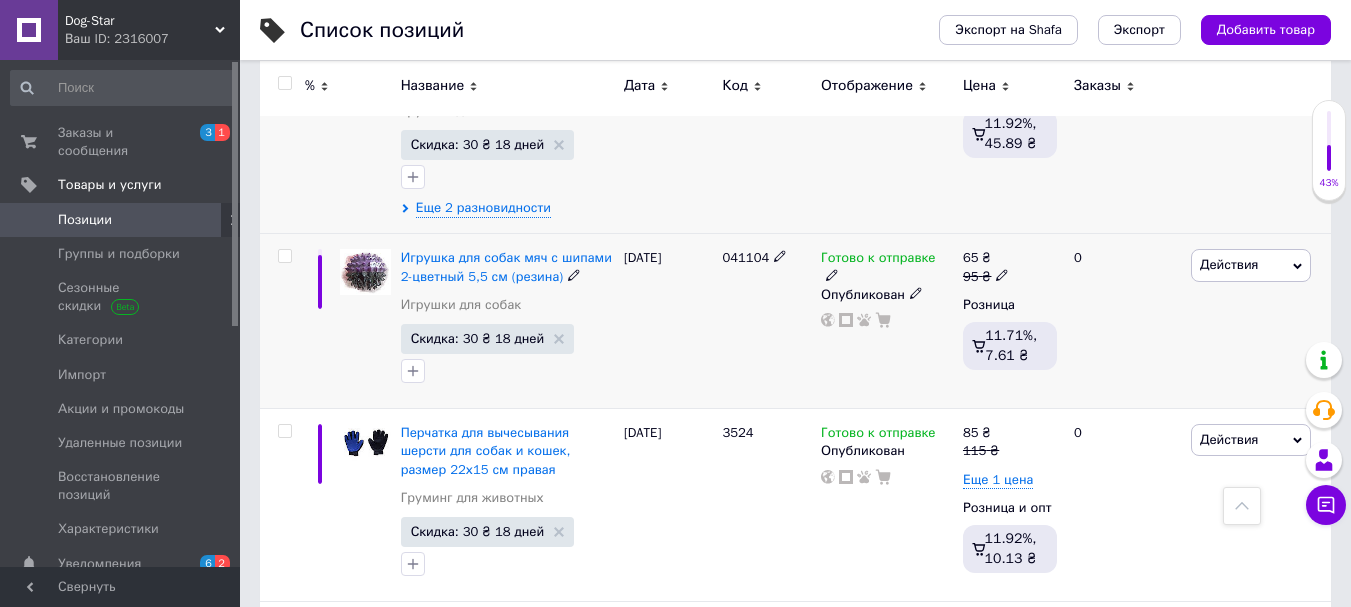 click on "Действия" at bounding box center (1229, 264) 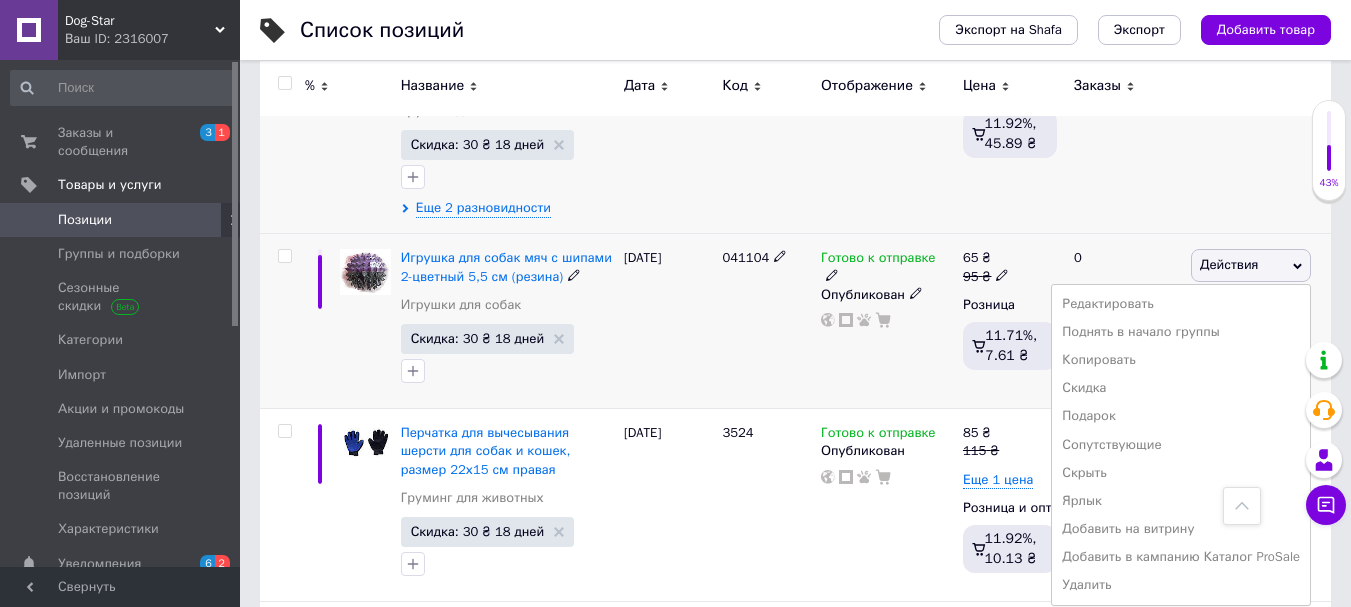 click on "041104" at bounding box center (766, 321) 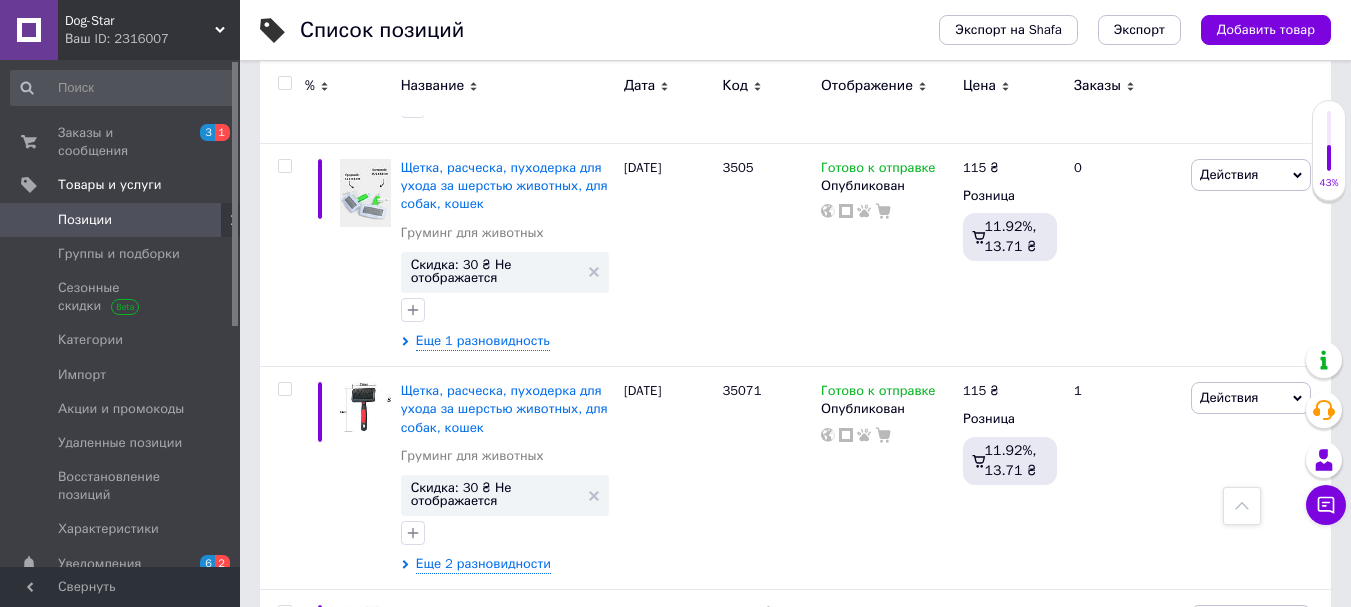 scroll, scrollTop: 1300, scrollLeft: 0, axis: vertical 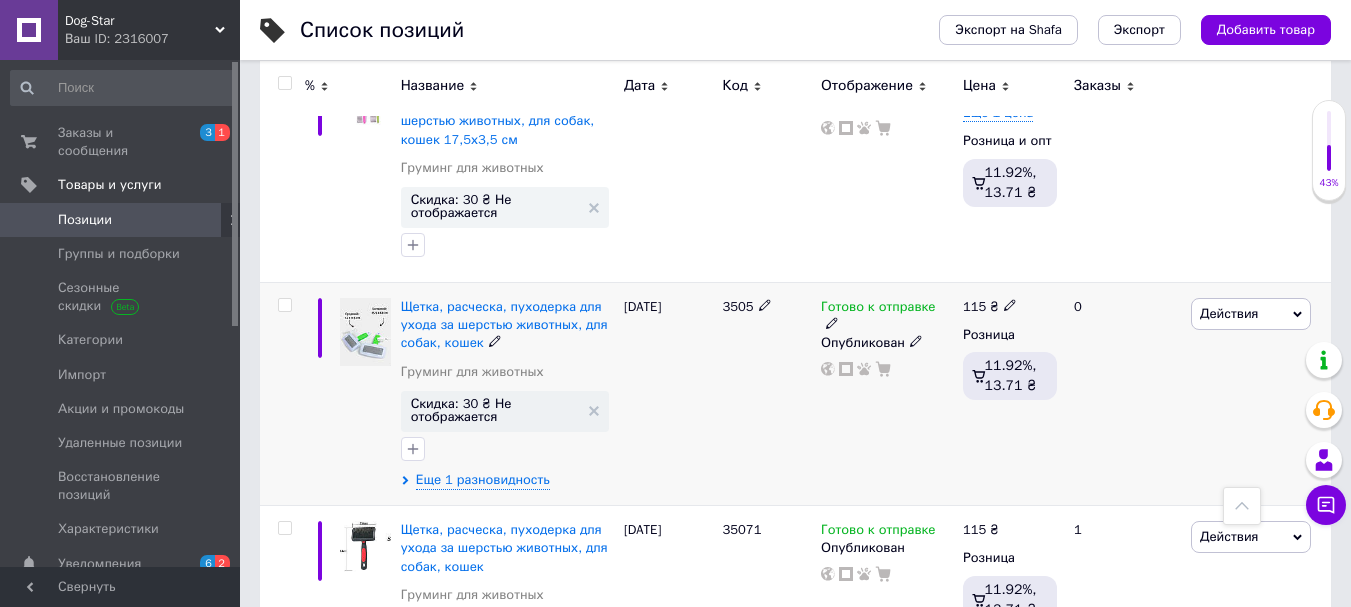 click on "Действия" at bounding box center (1229, 313) 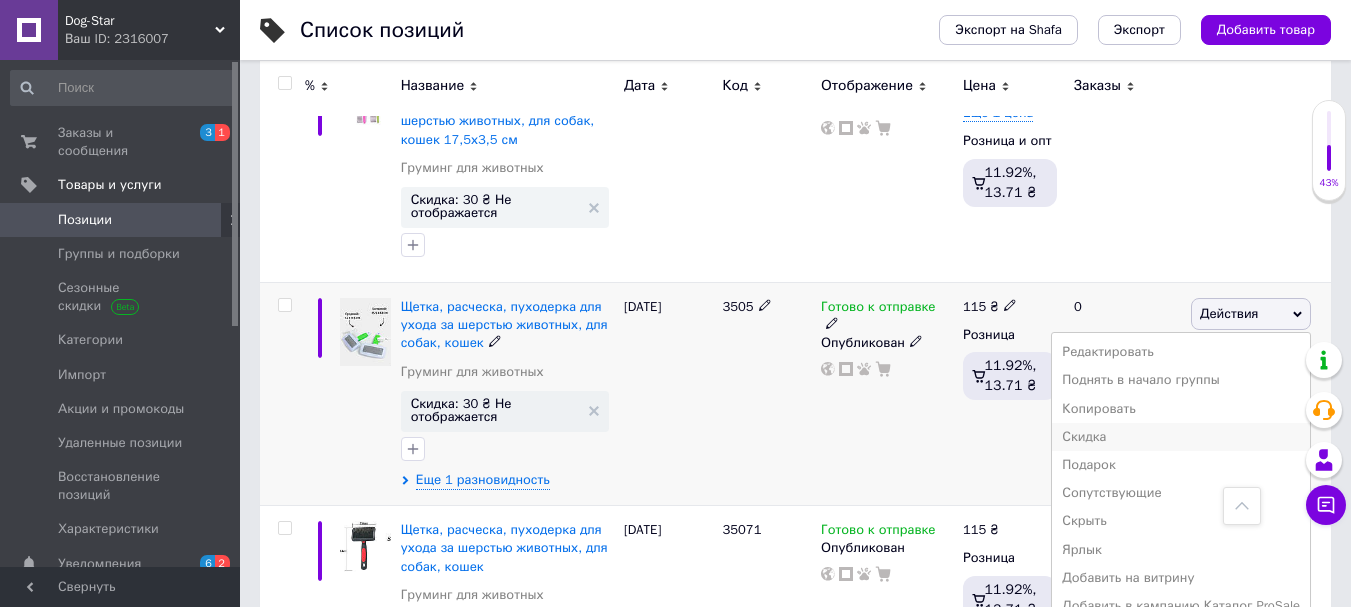 click on "Скидка" at bounding box center (1181, 437) 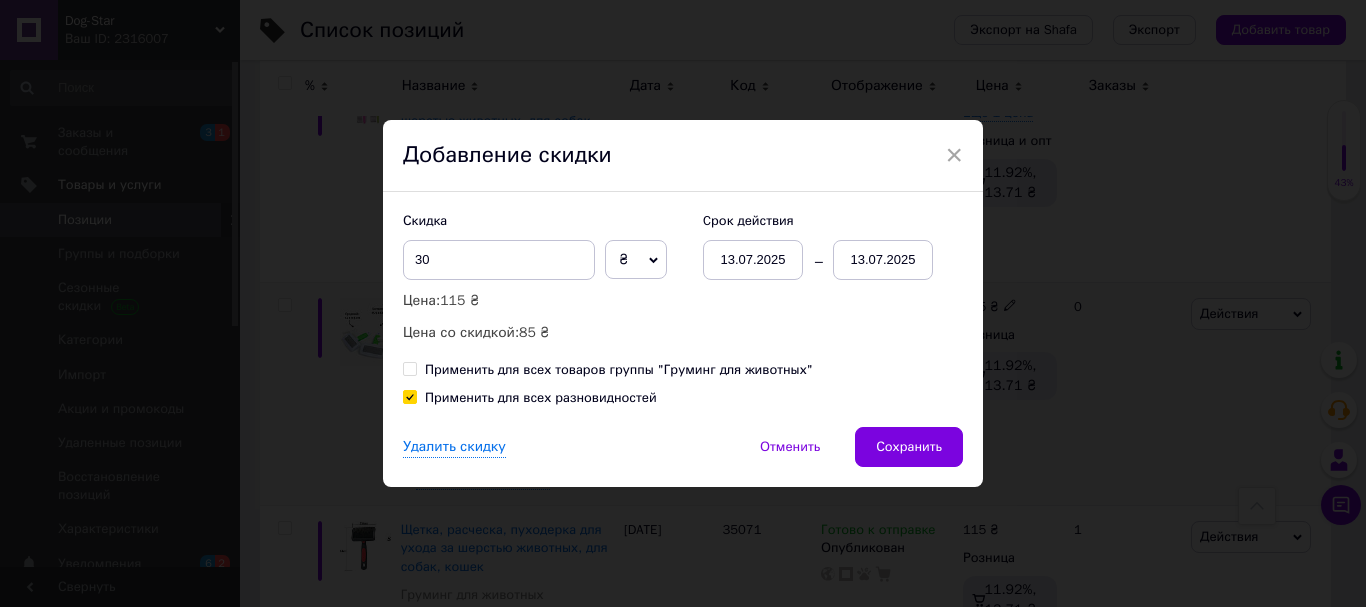click on "13.07.2025" at bounding box center (883, 260) 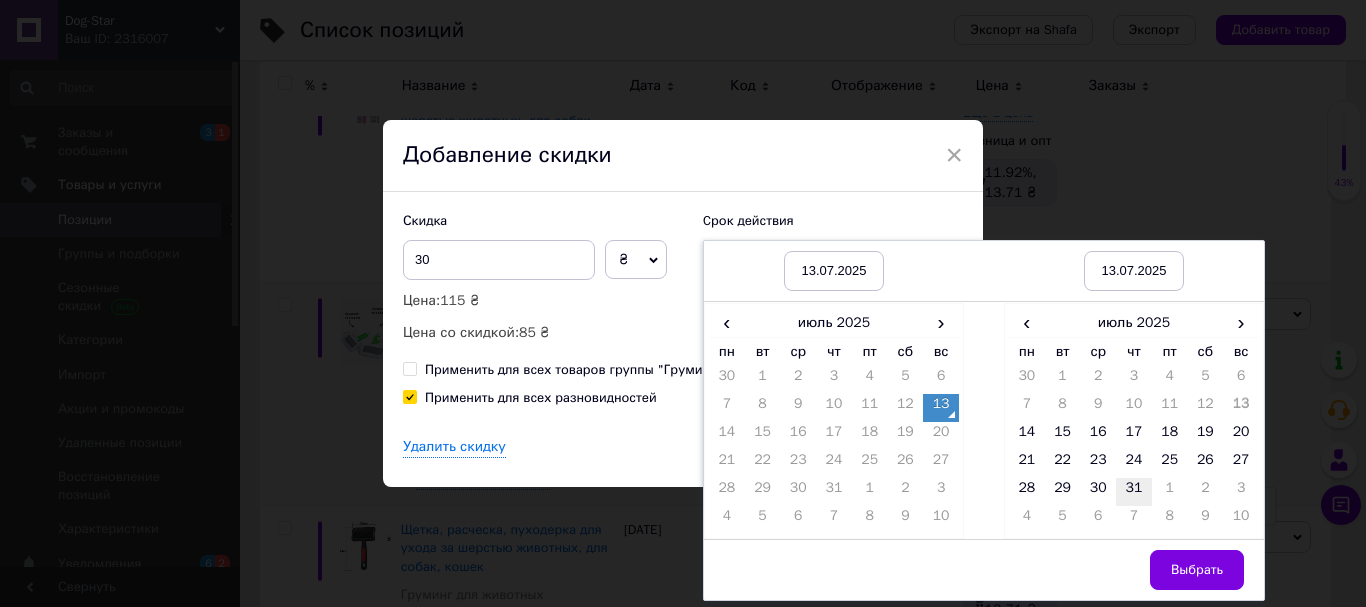 click on "31" at bounding box center (1134, 492) 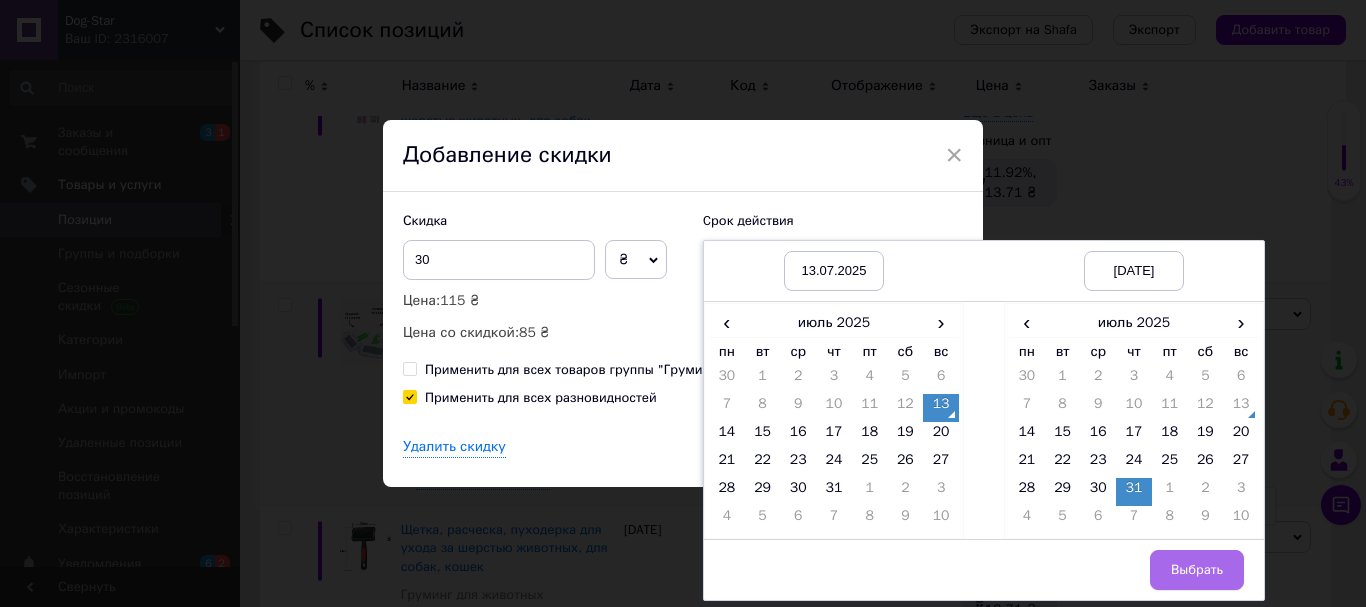 click on "Выбрать" at bounding box center (1197, 570) 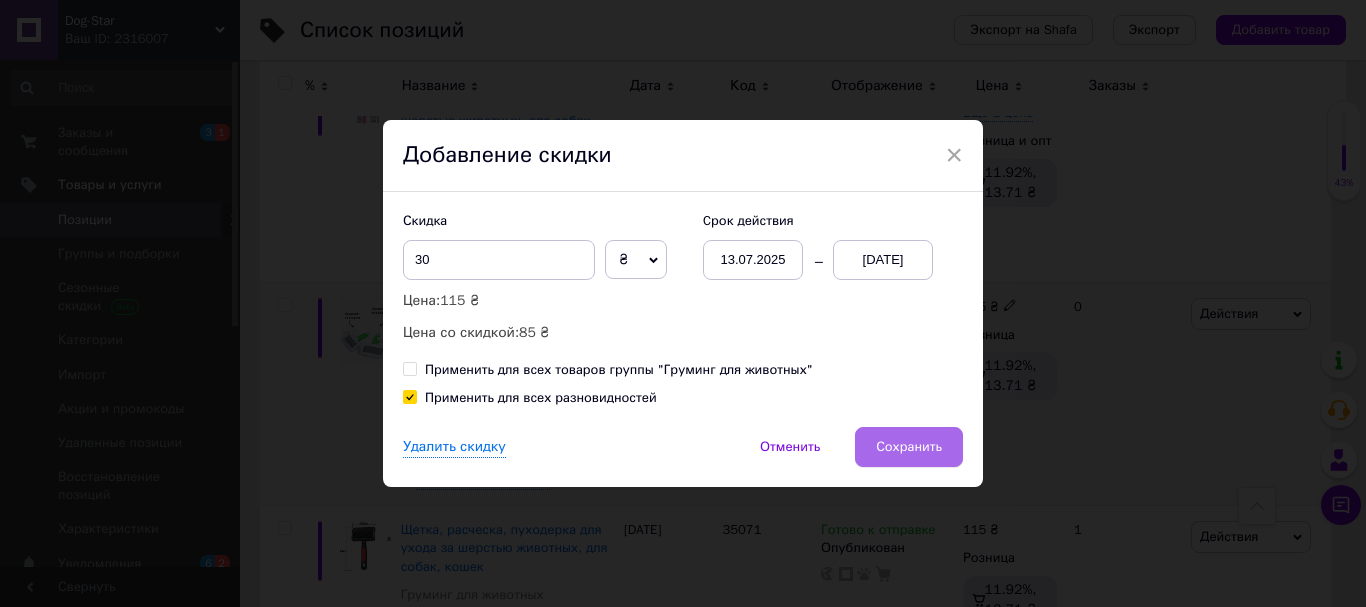 click on "Сохранить" at bounding box center [909, 447] 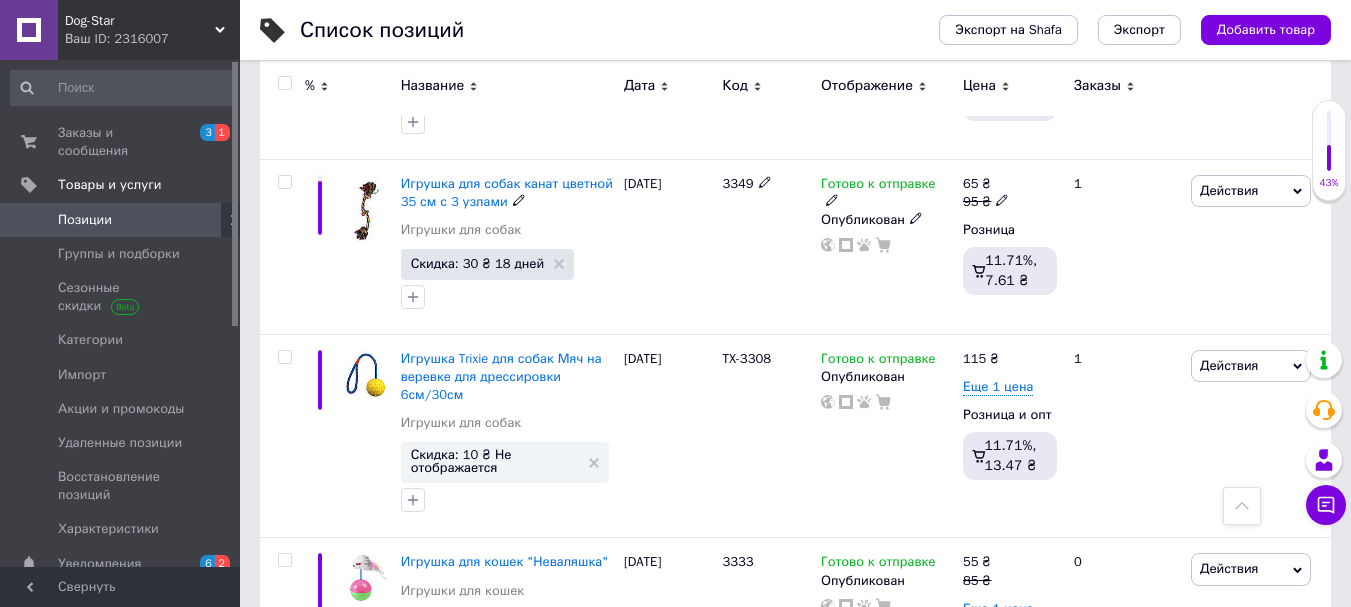scroll, scrollTop: 3772, scrollLeft: 0, axis: vertical 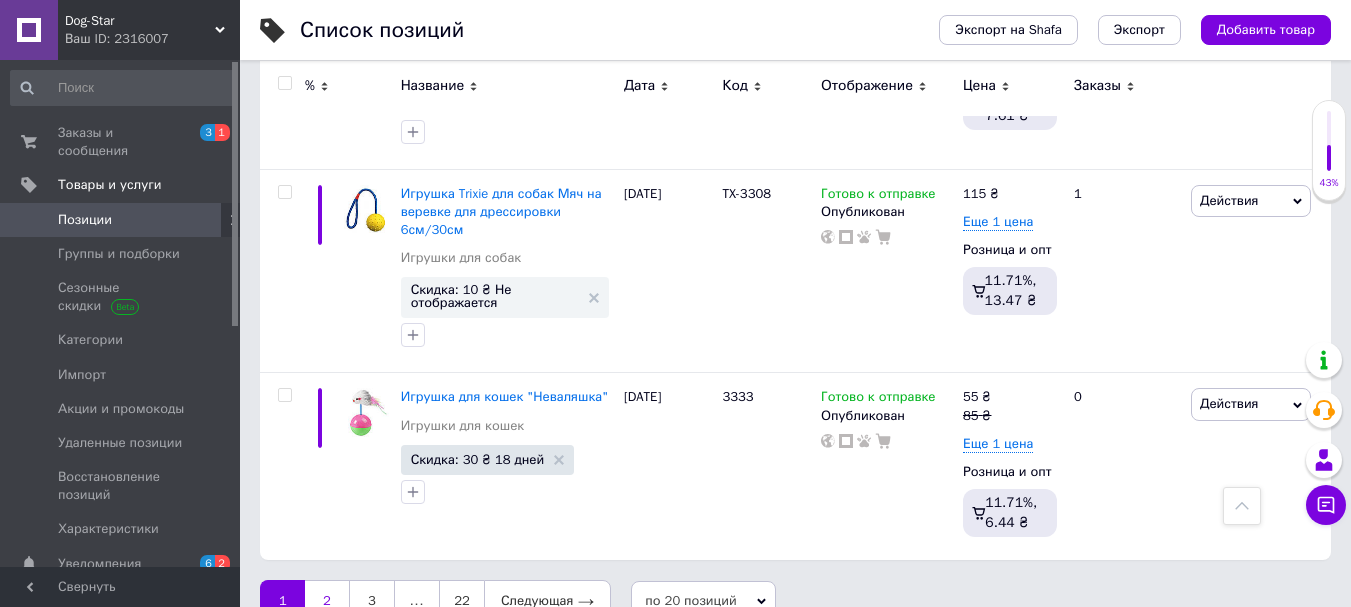 click on "2" at bounding box center (327, 601) 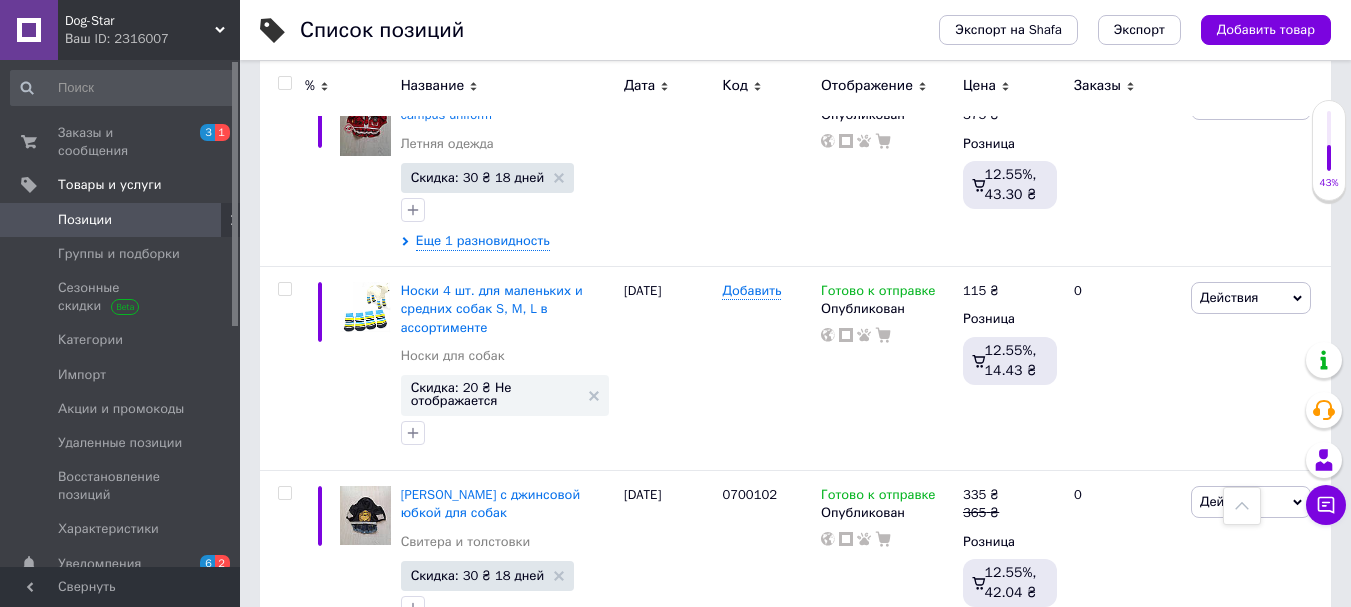 scroll, scrollTop: 3034, scrollLeft: 0, axis: vertical 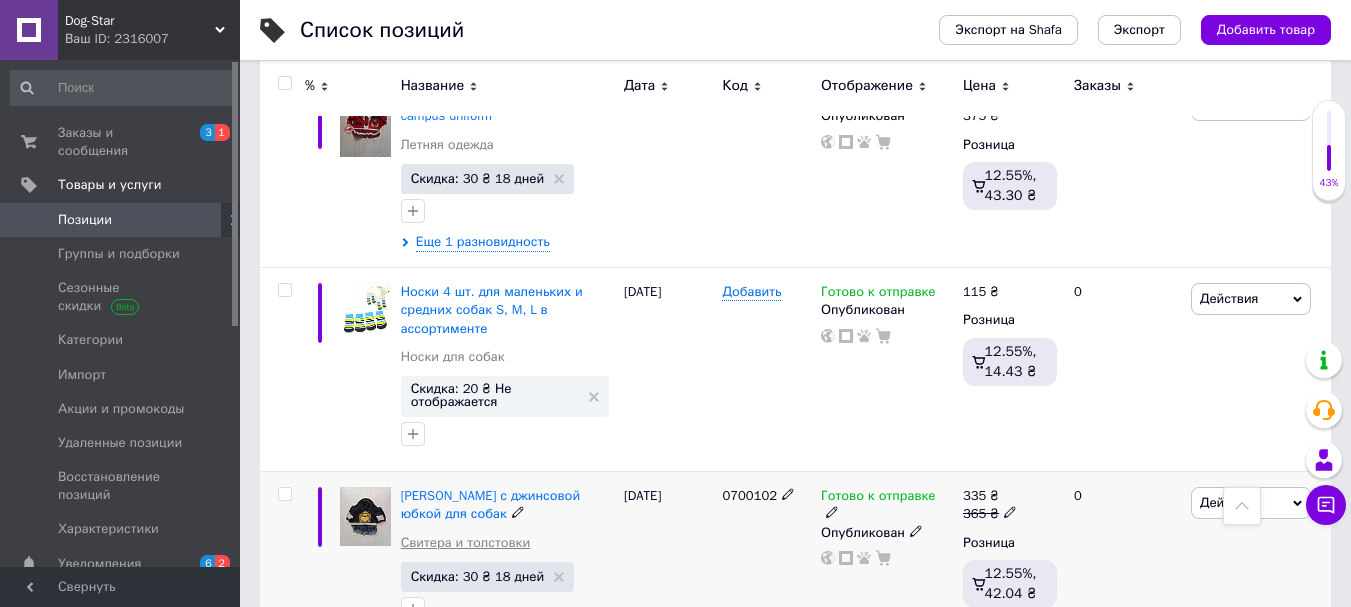 click on "Свитера и толстовки" at bounding box center [466, 543] 